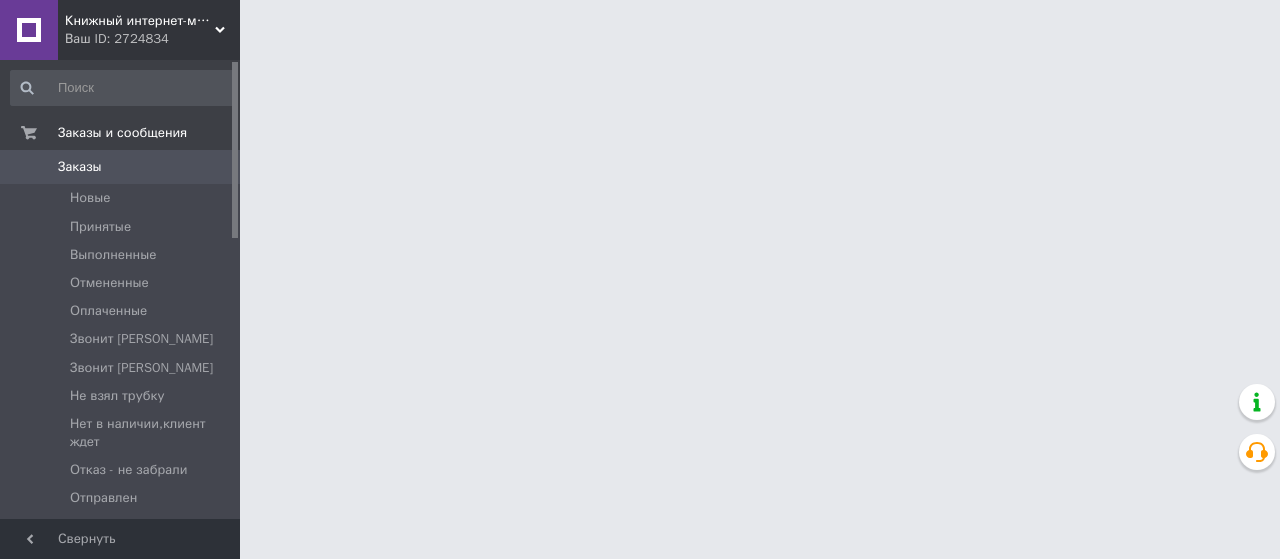 scroll, scrollTop: 0, scrollLeft: 0, axis: both 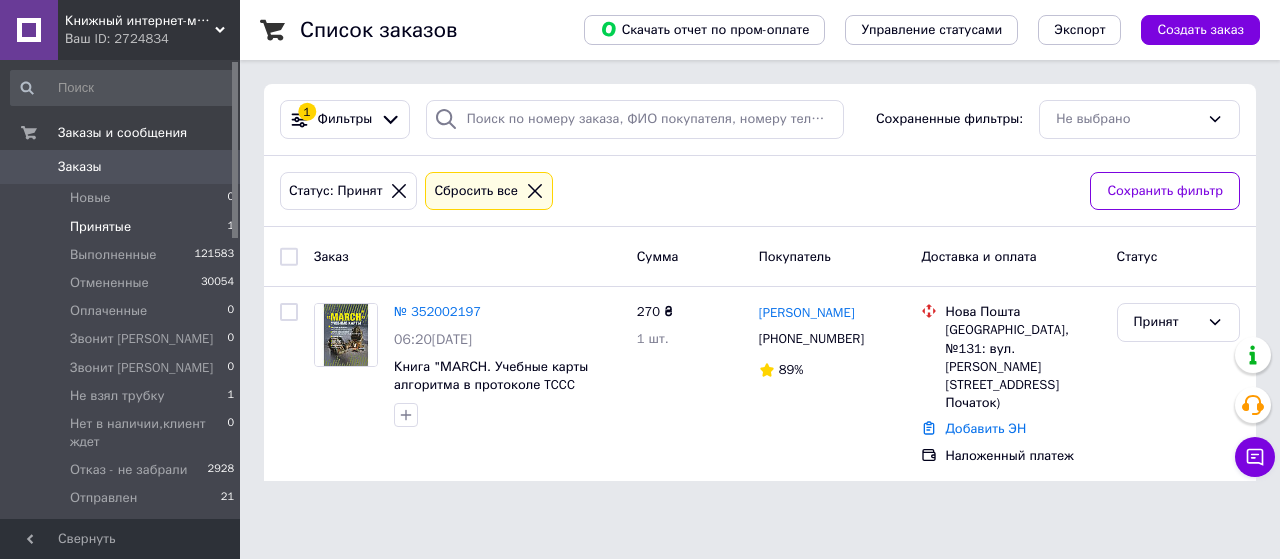 click on "Статус: Принят Сбросить все" at bounding box center (677, 191) 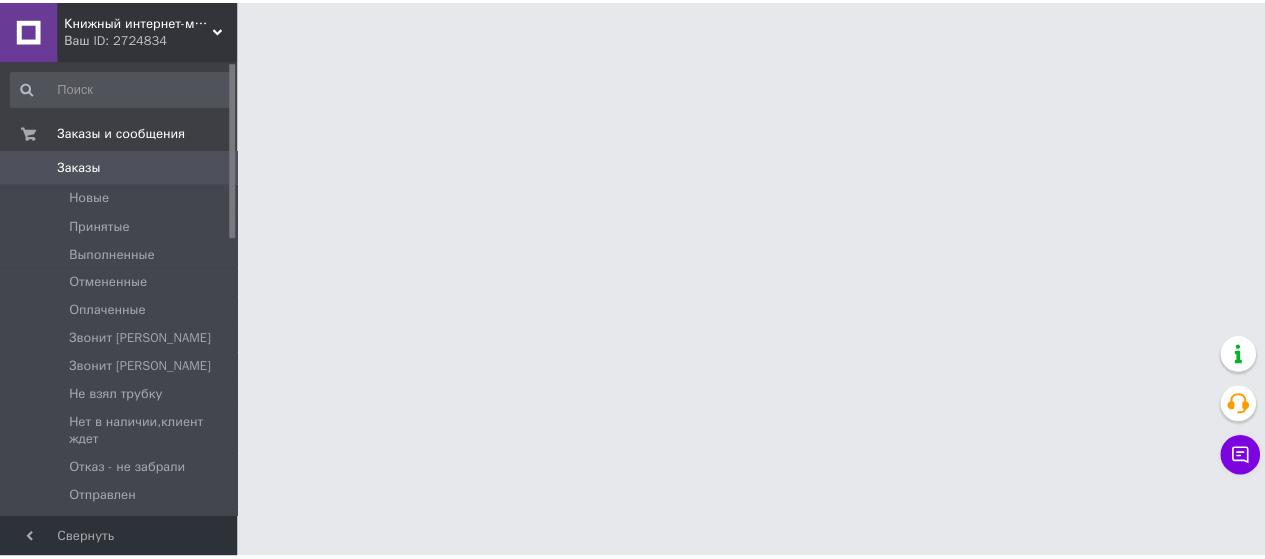 scroll, scrollTop: 0, scrollLeft: 0, axis: both 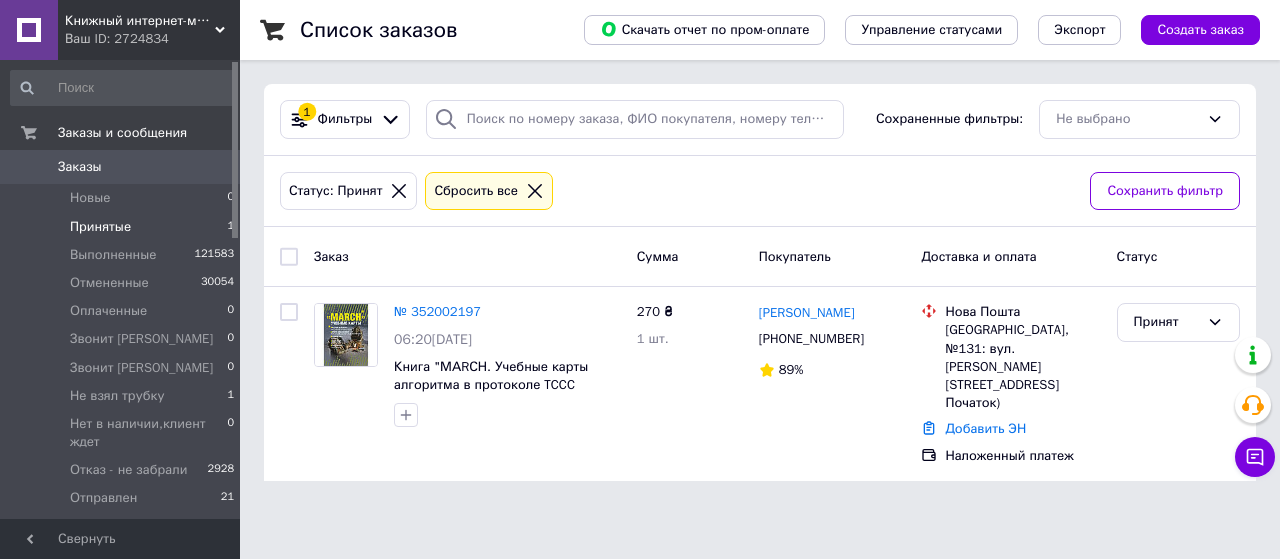click on "Принятые" at bounding box center [100, 227] 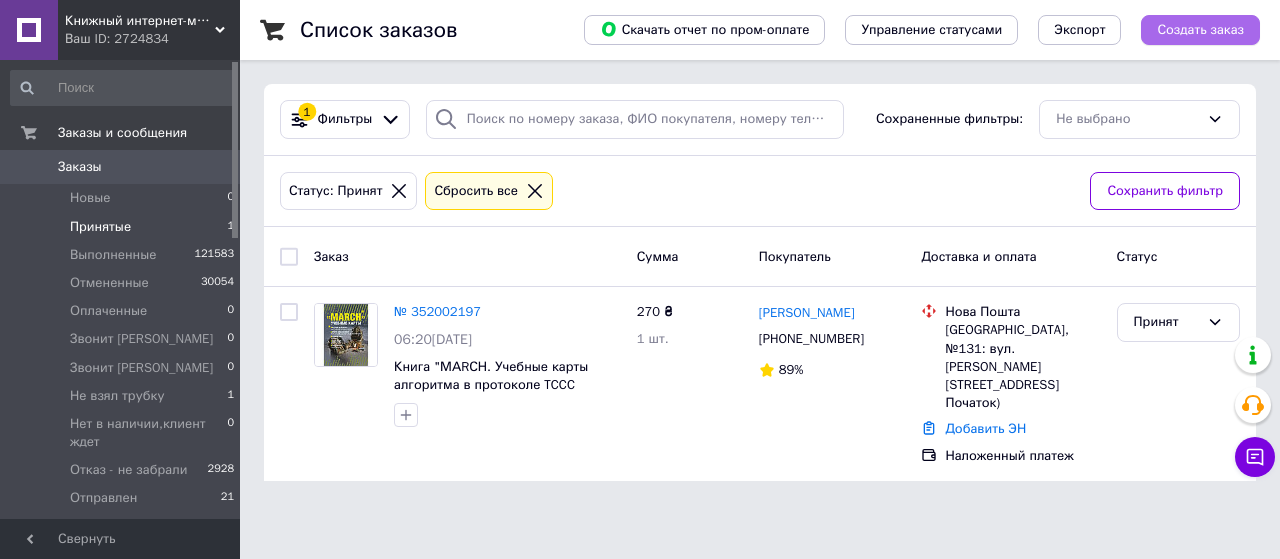 click on "Создать заказ" at bounding box center (1200, 30) 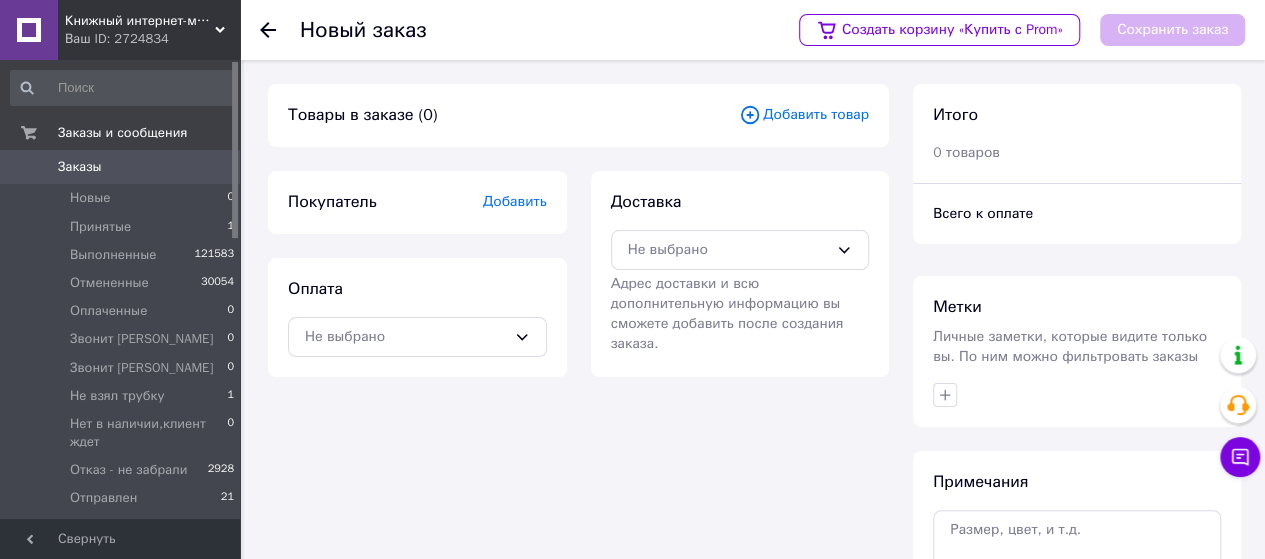 click on "Добавить товар" at bounding box center [804, 115] 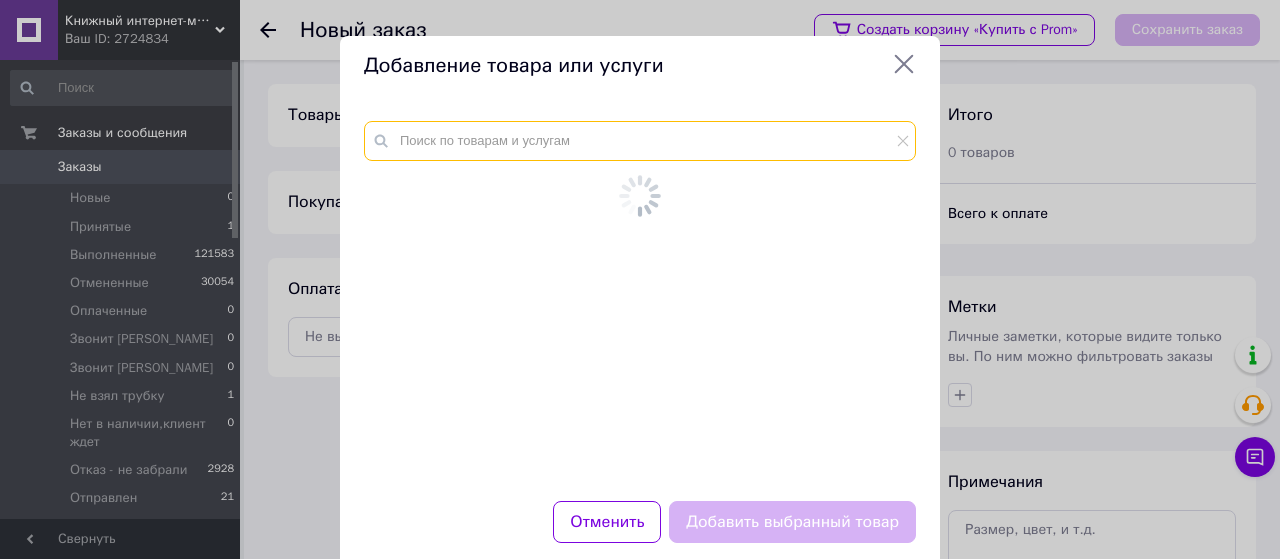 click at bounding box center (640, 141) 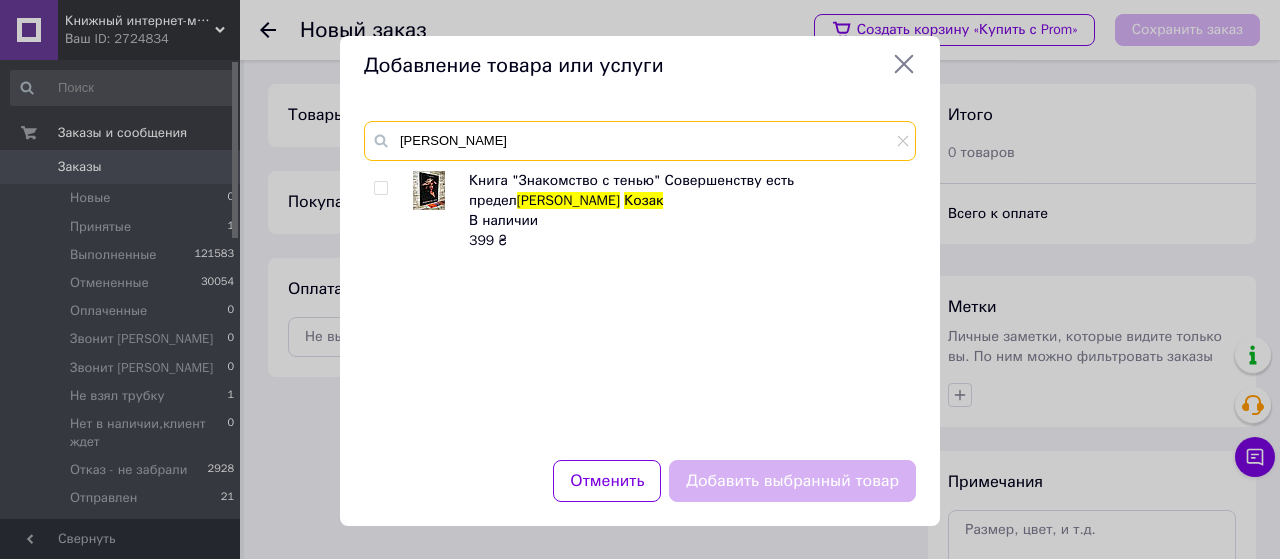 type on "[PERSON_NAME]" 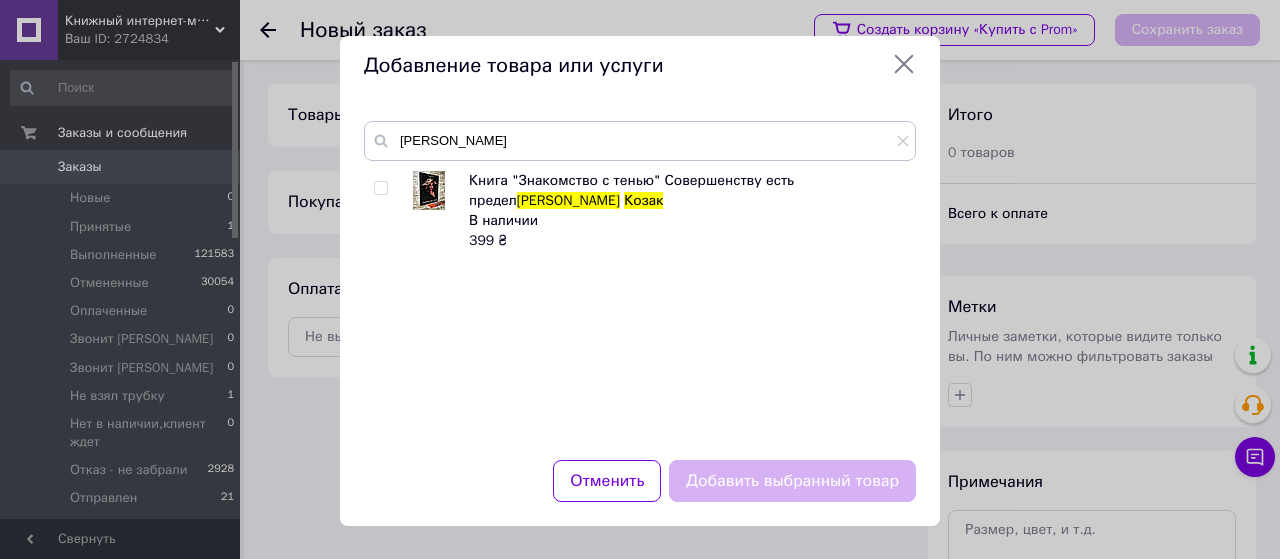 click at bounding box center (380, 188) 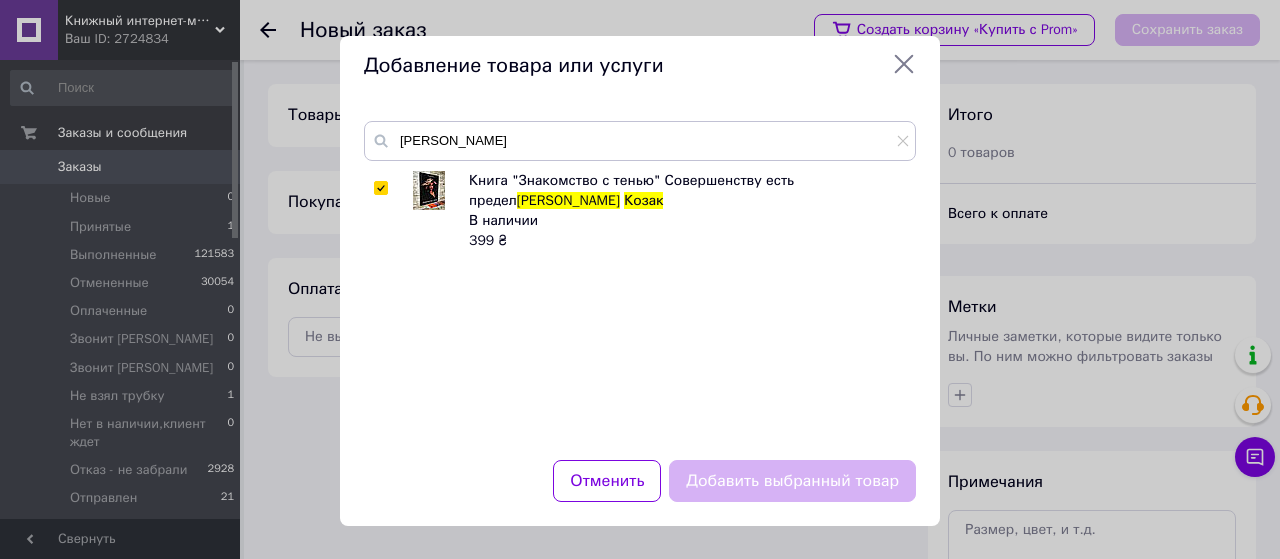 checkbox on "true" 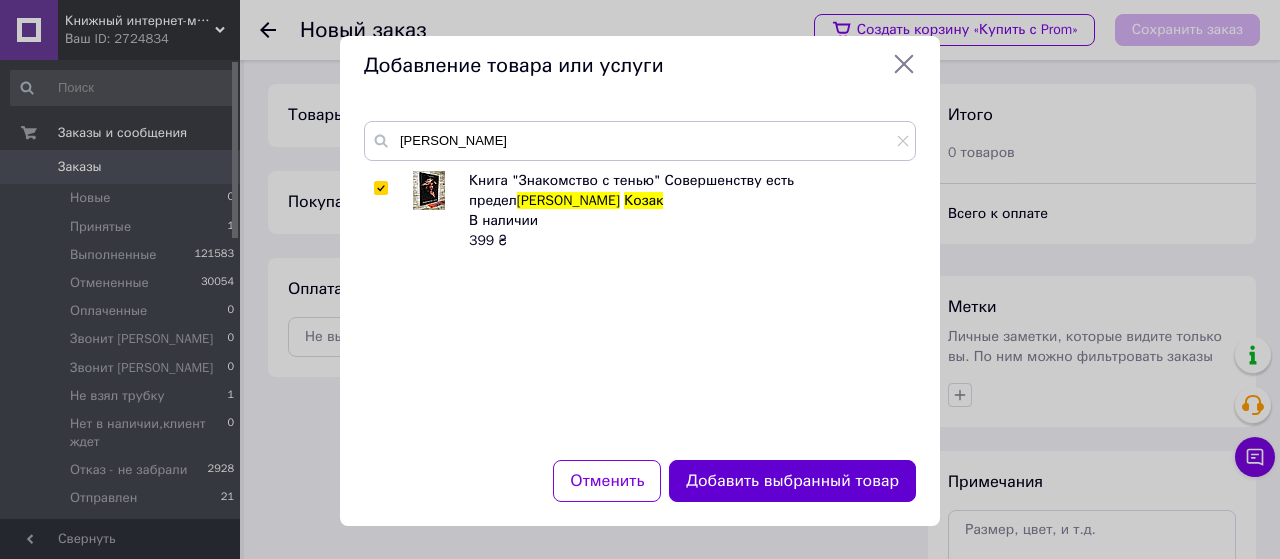 click on "Добавить выбранный товар" at bounding box center (792, 481) 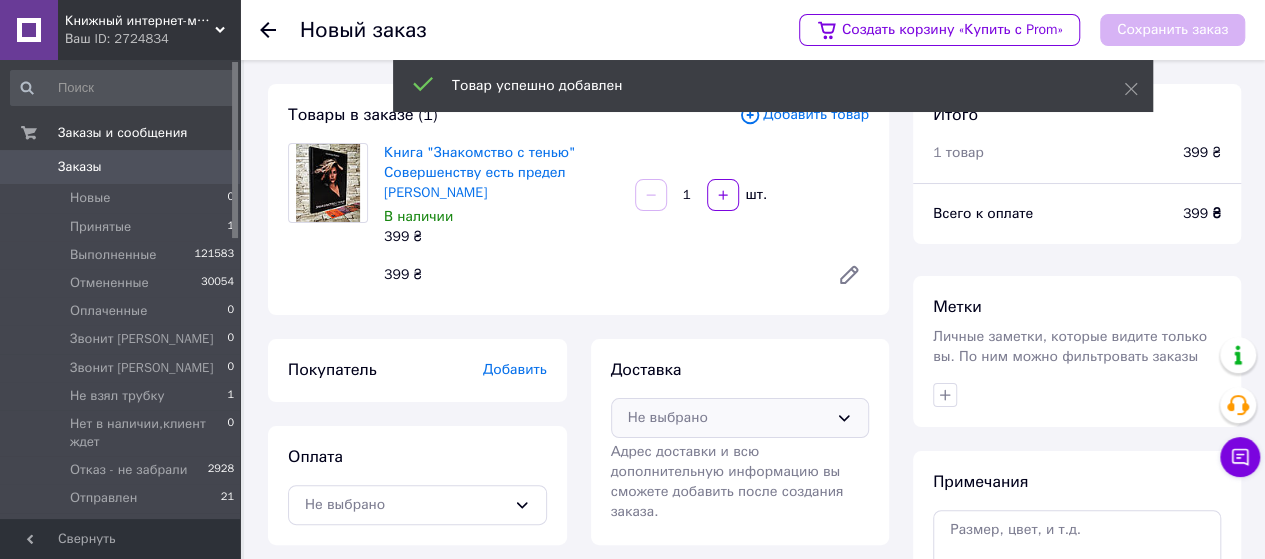 click on "Не выбрано" at bounding box center [728, 418] 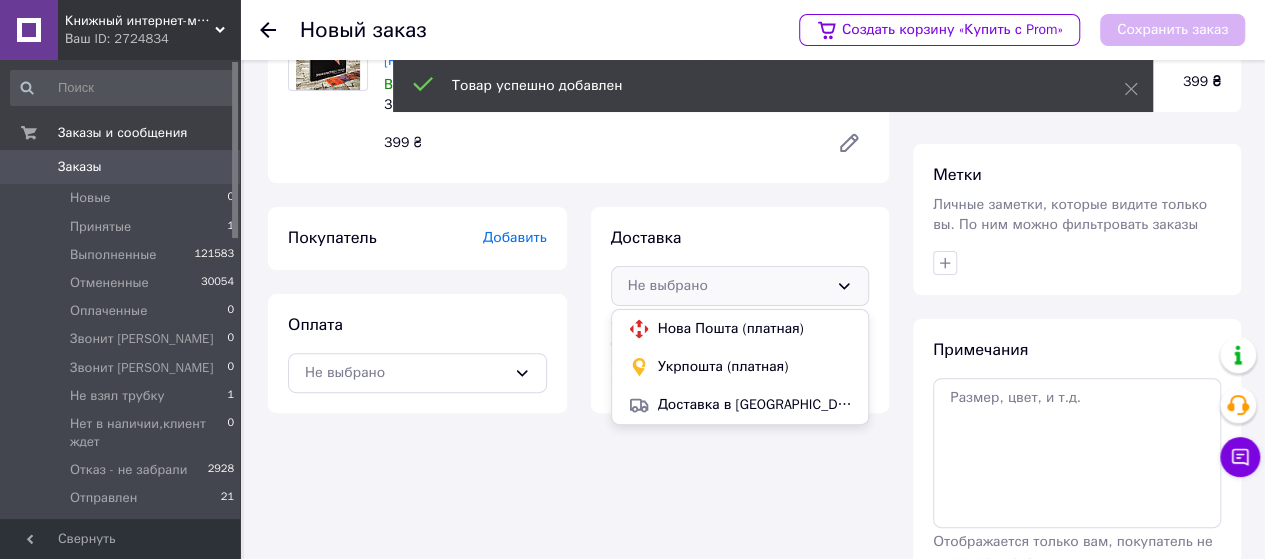 scroll, scrollTop: 200, scrollLeft: 0, axis: vertical 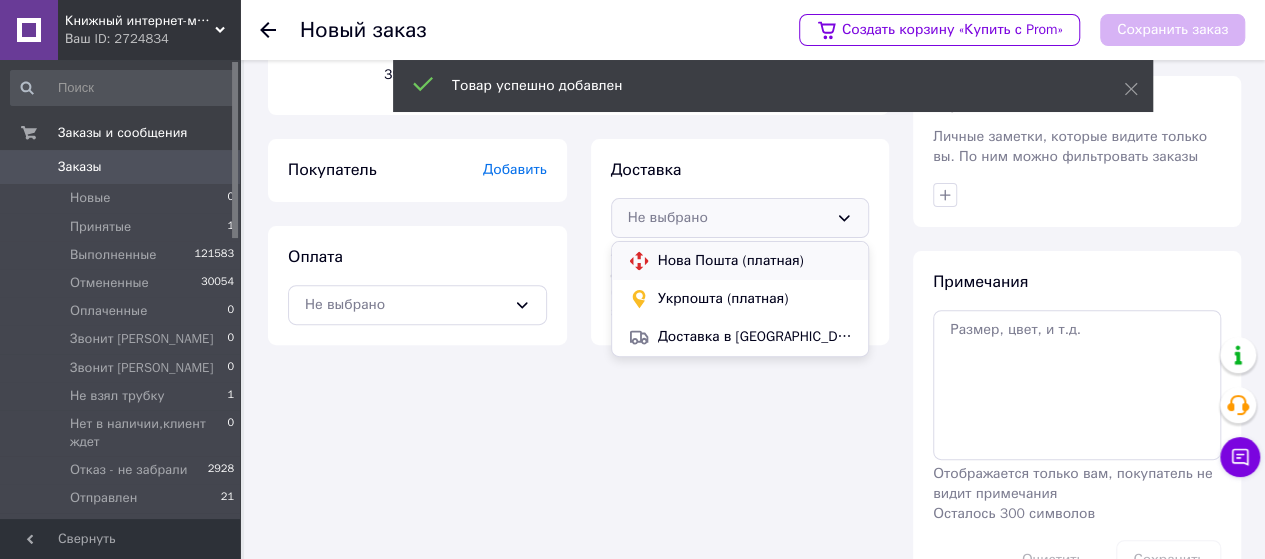 click on "Нова Пошта (платная)" at bounding box center [755, 261] 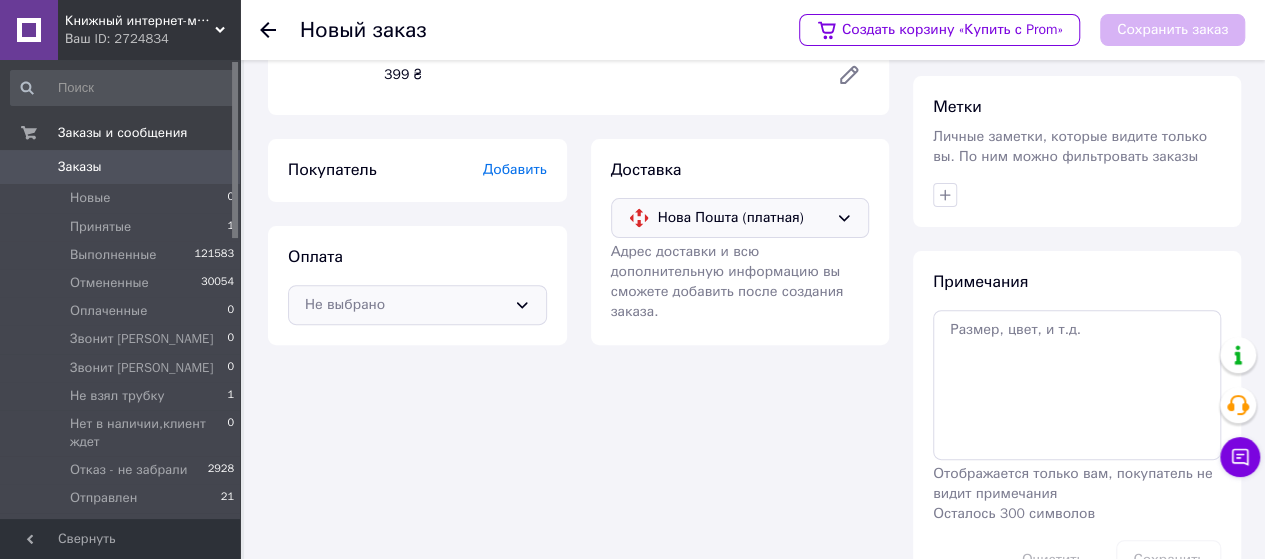 click on "Не выбрано" at bounding box center [405, 305] 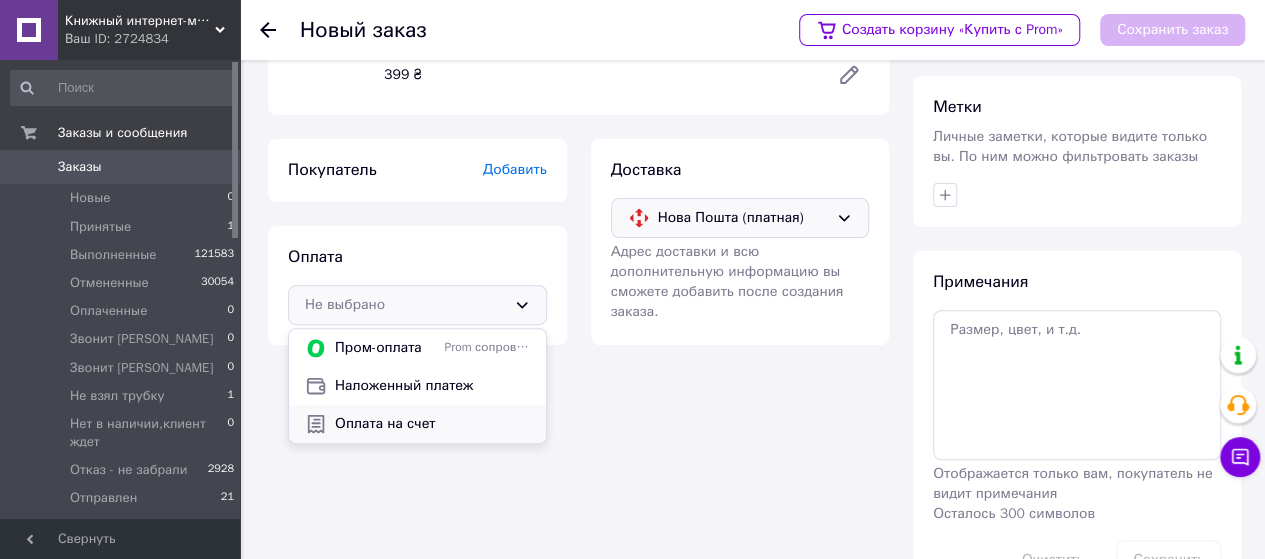 click on "Оплата на счет" at bounding box center [432, 424] 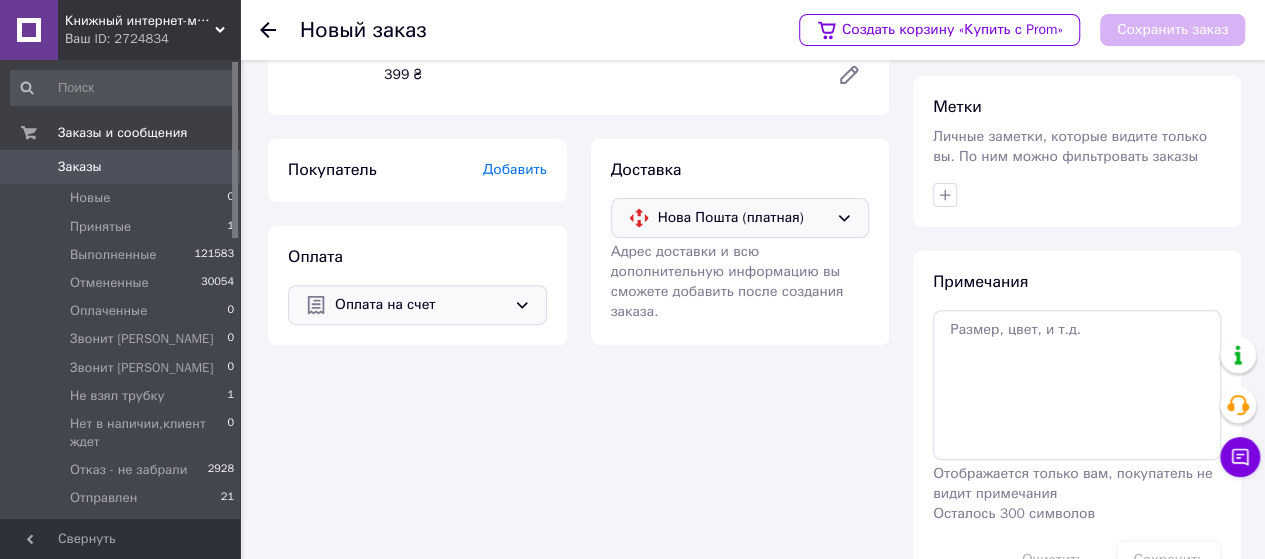 click on "Оплата на счет" at bounding box center (420, 305) 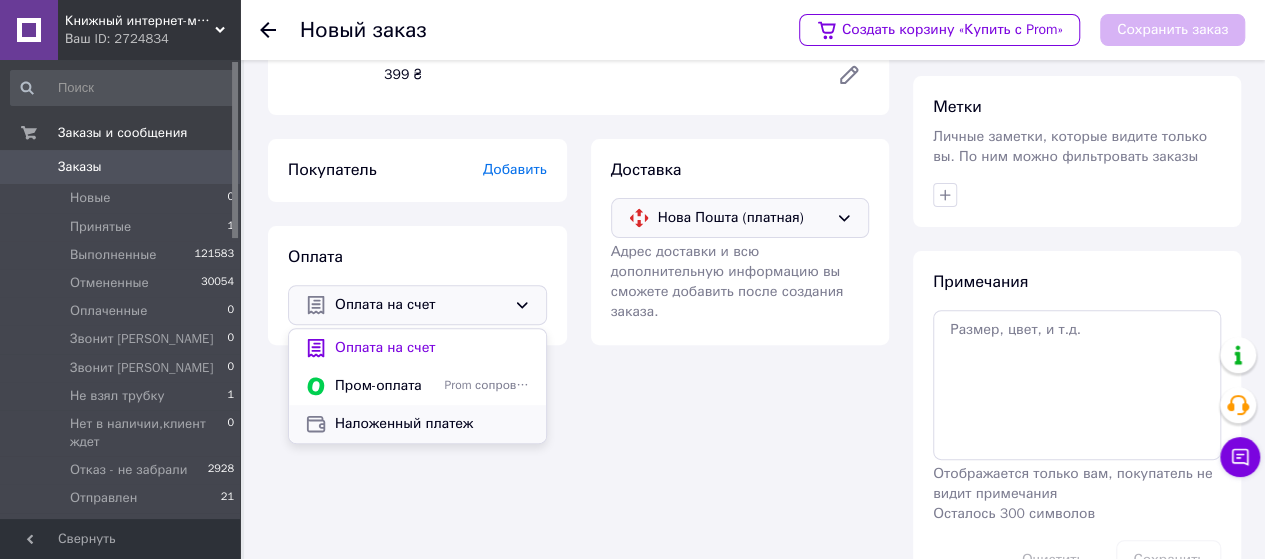click on "Наложенный платеж" at bounding box center [432, 424] 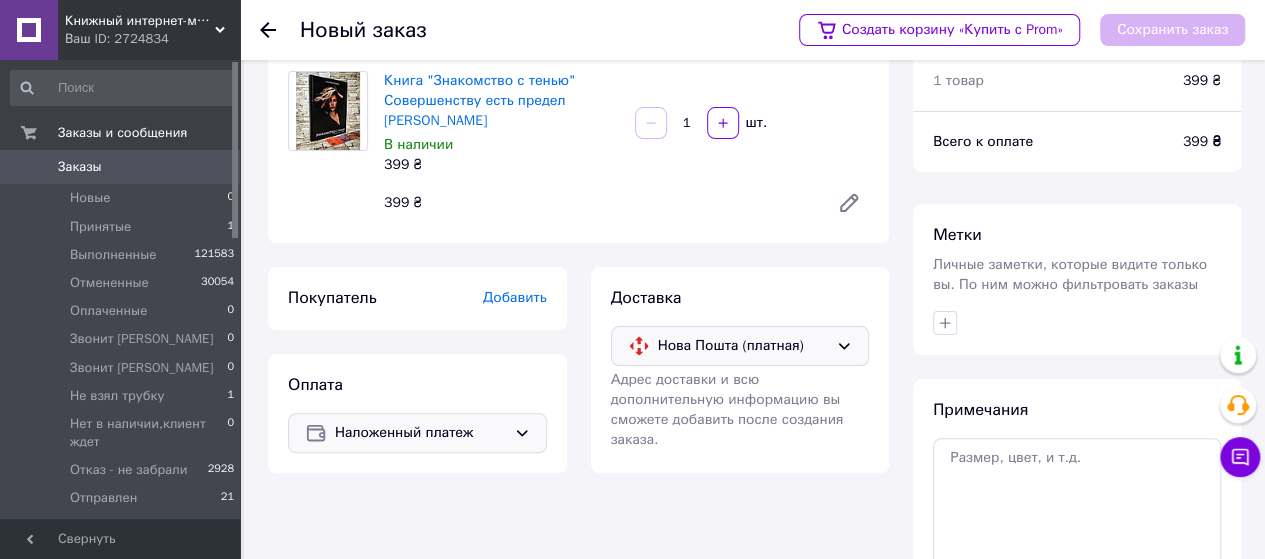 scroll, scrollTop: 0, scrollLeft: 0, axis: both 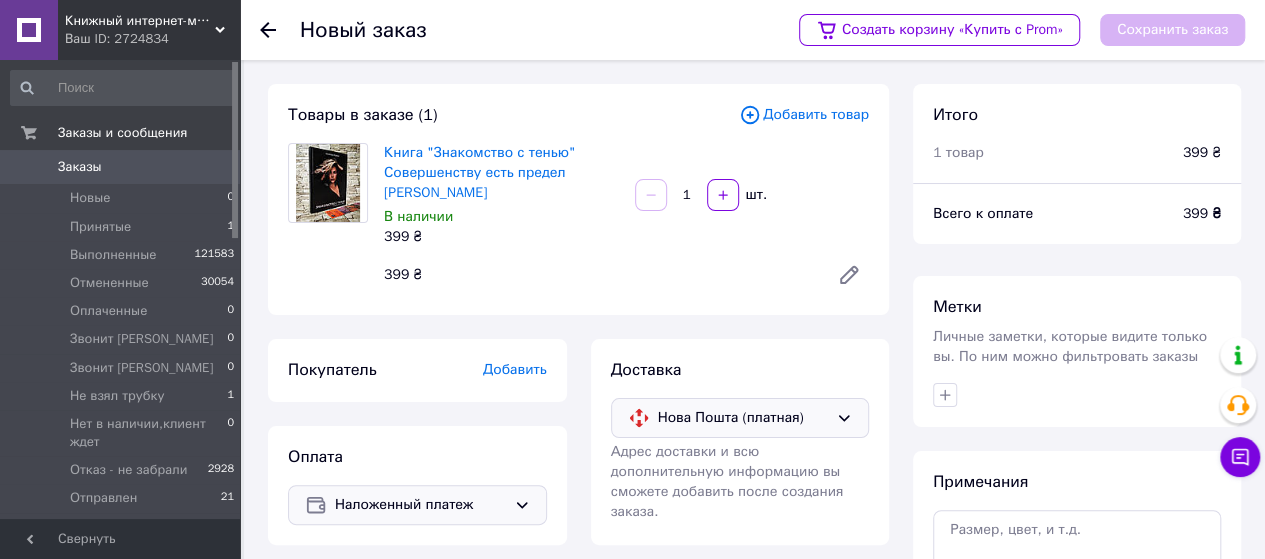 click on "Добавить товар" at bounding box center [804, 115] 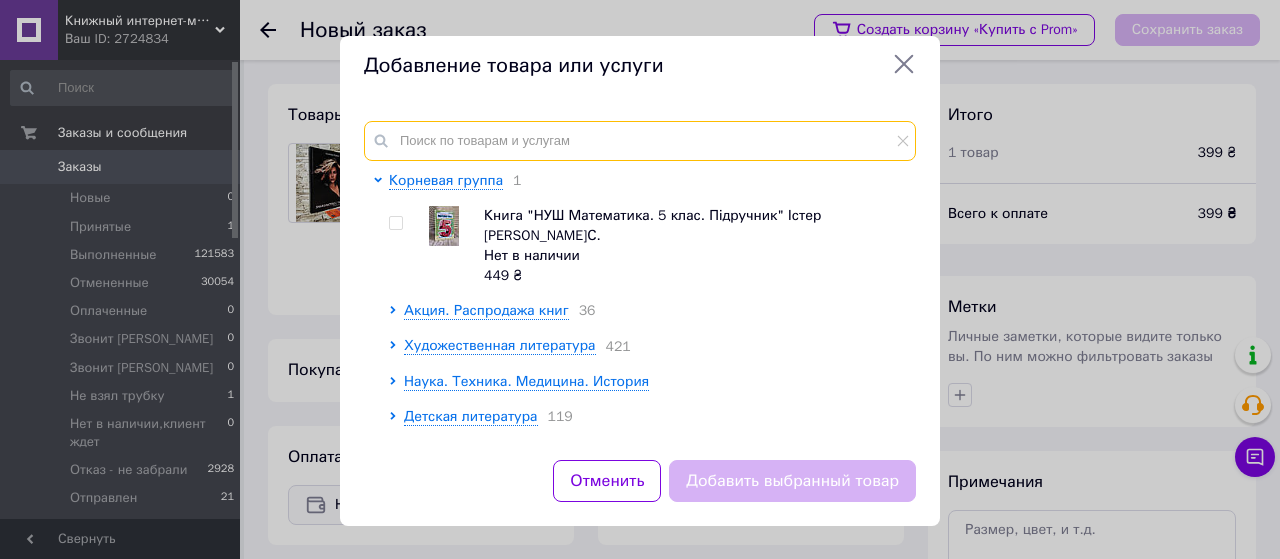click at bounding box center (640, 141) 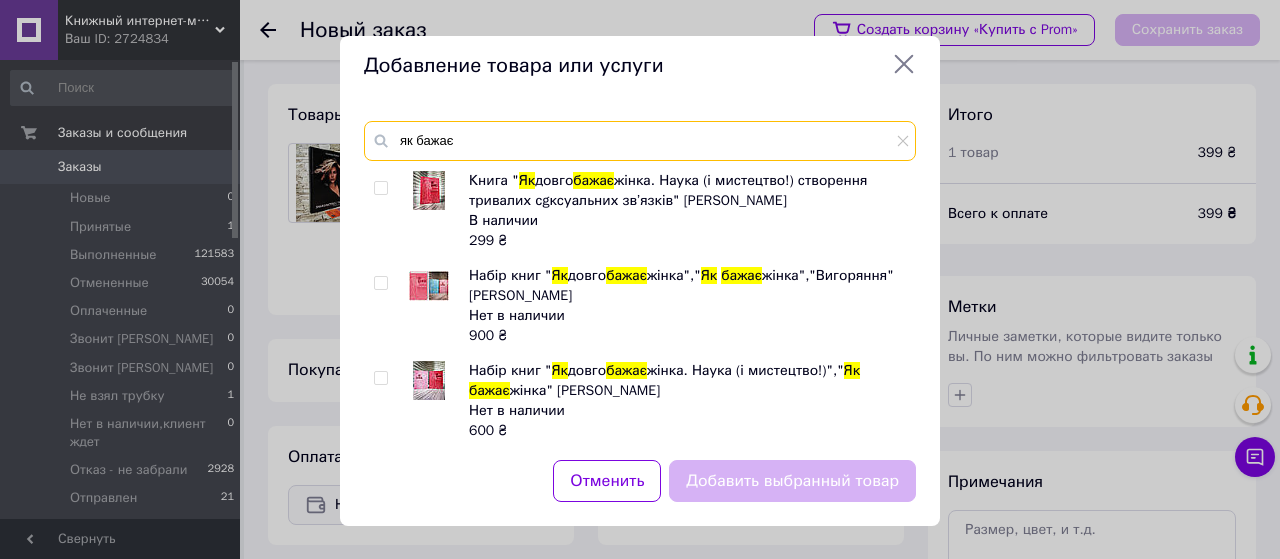 type on "як бажає" 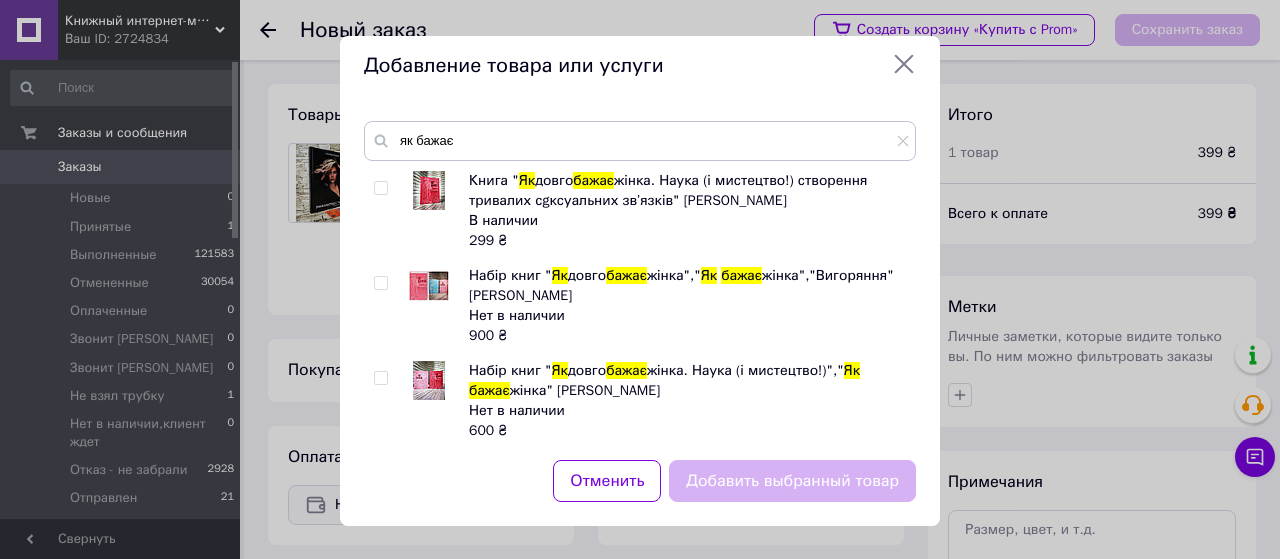 click at bounding box center (380, 188) 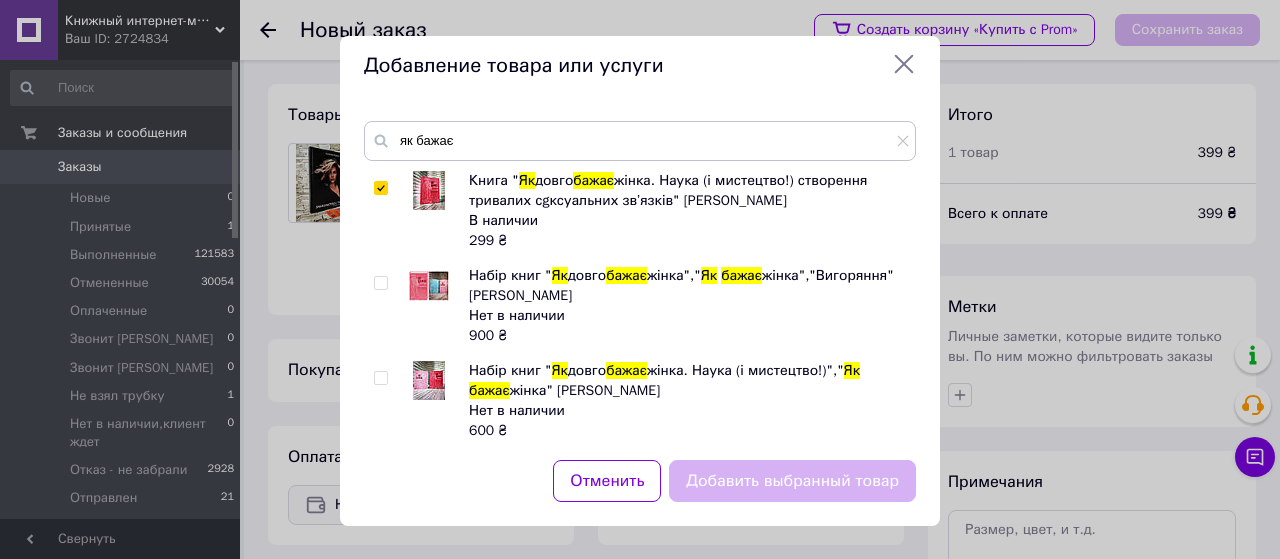 checkbox on "true" 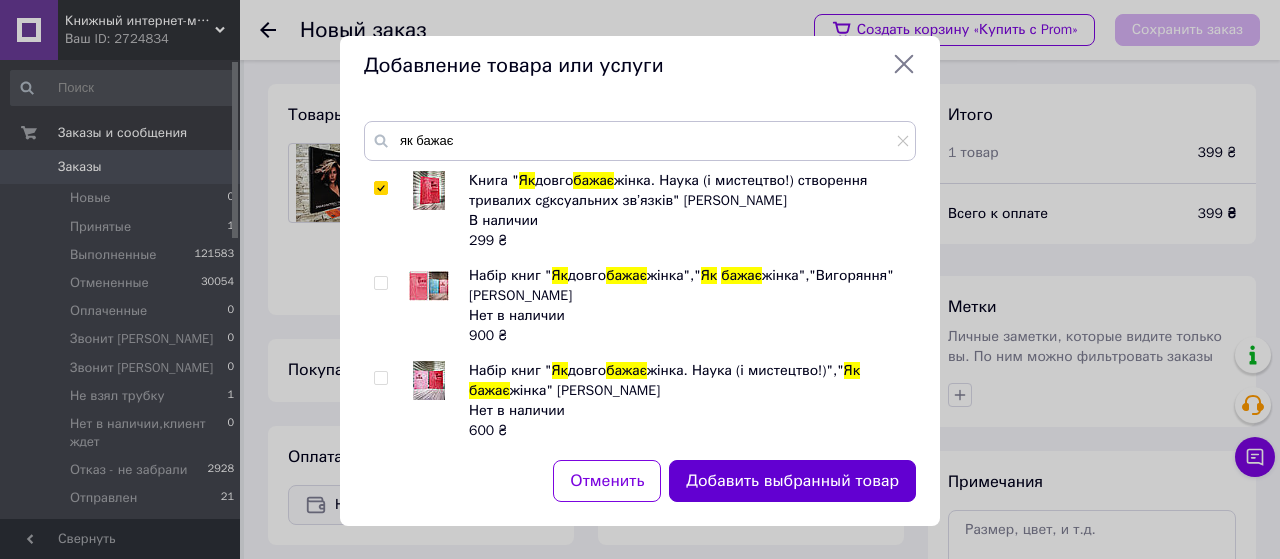 click on "Добавить выбранный товар" at bounding box center [792, 481] 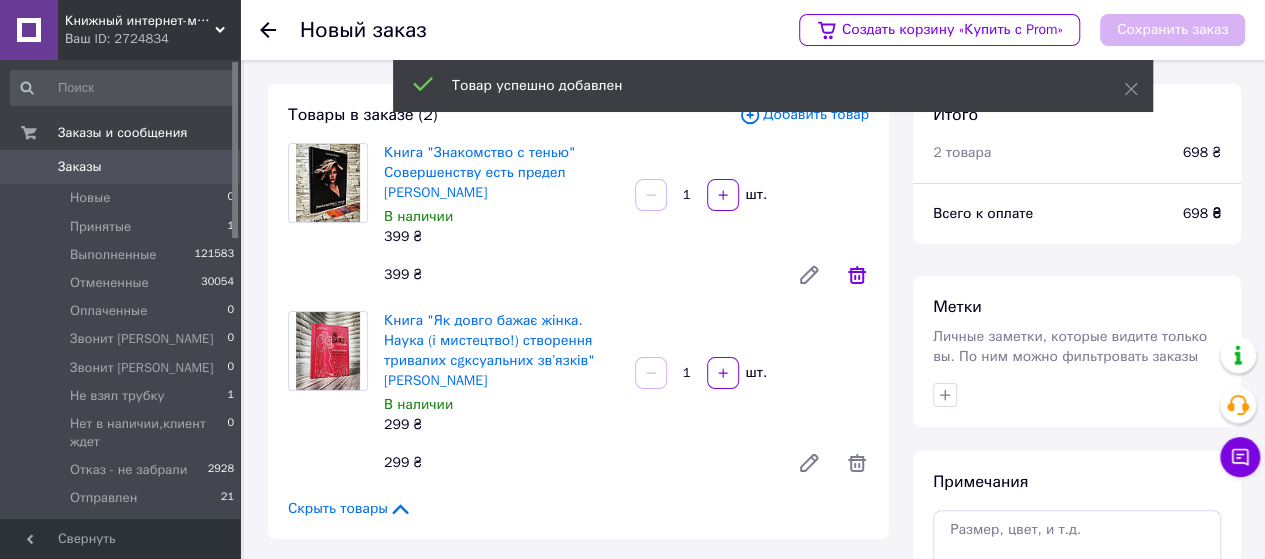 click 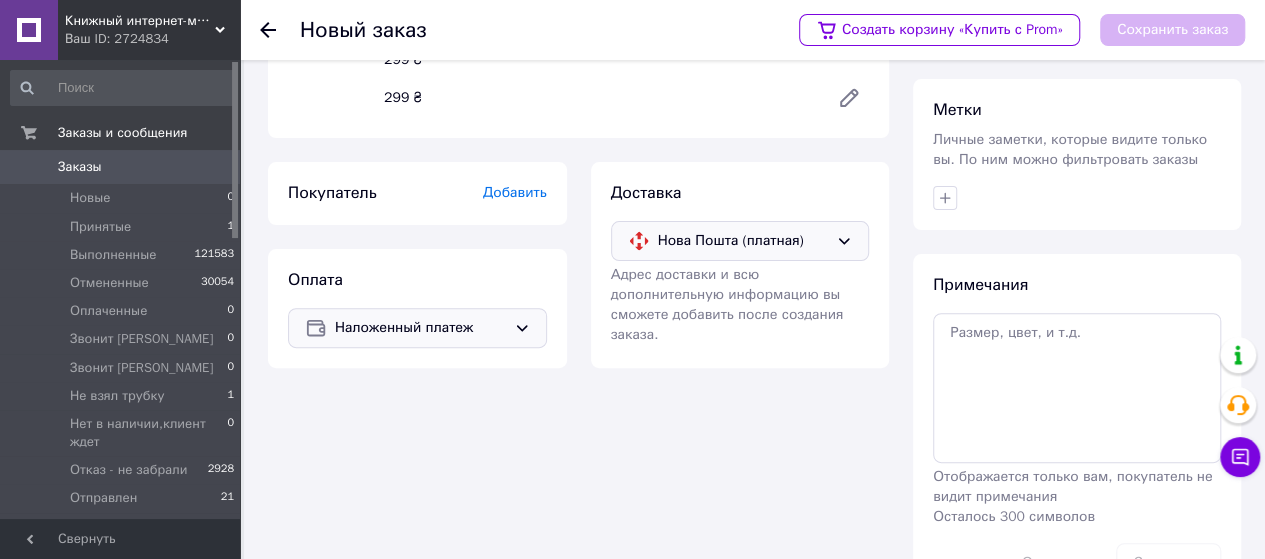 scroll, scrollTop: 200, scrollLeft: 0, axis: vertical 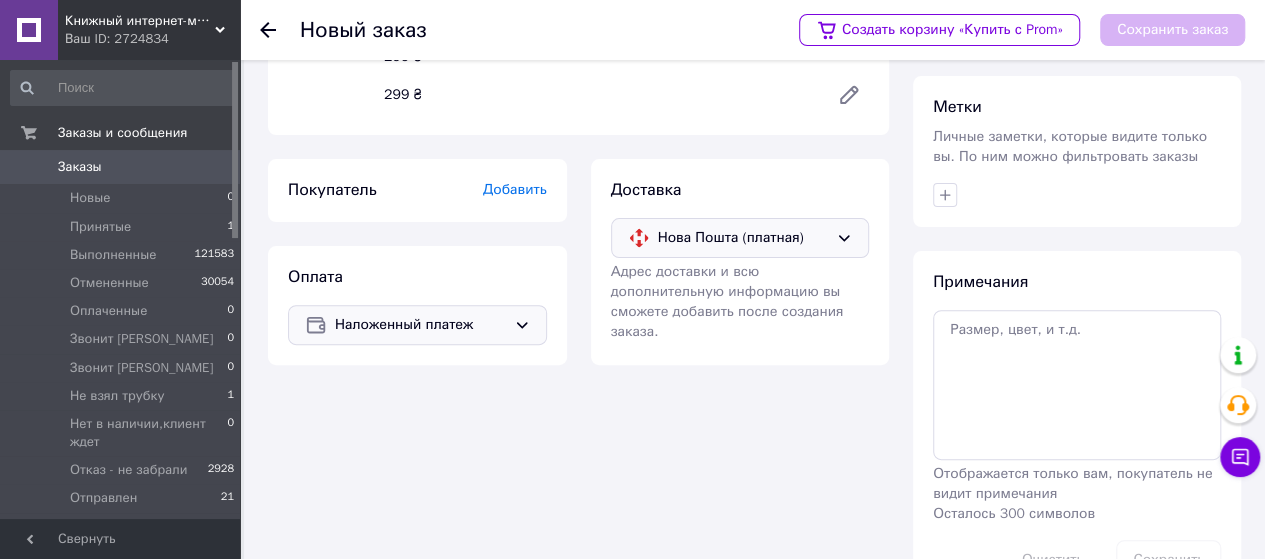 click on "Добавить" at bounding box center (515, 189) 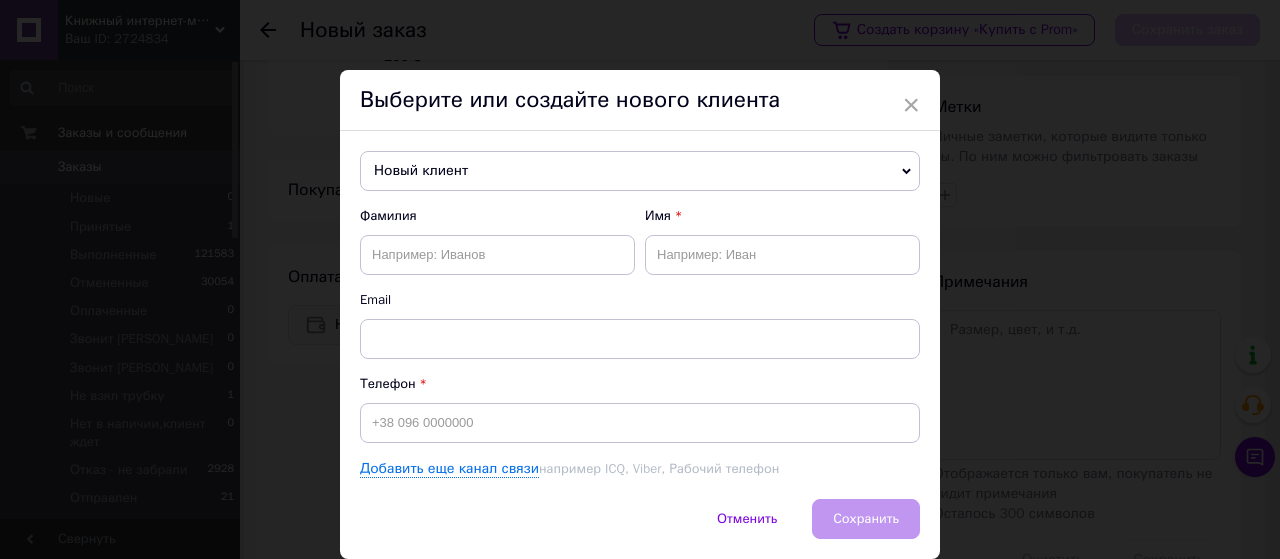 click on "Новый клиент" at bounding box center (640, 171) 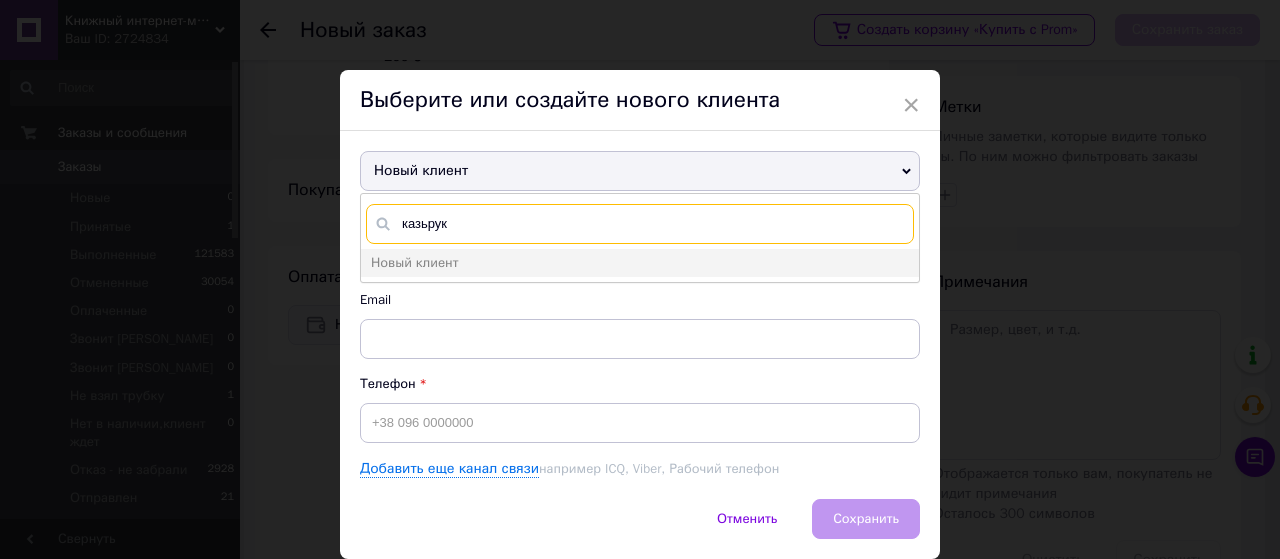 click on "казьрук" at bounding box center (640, 224) 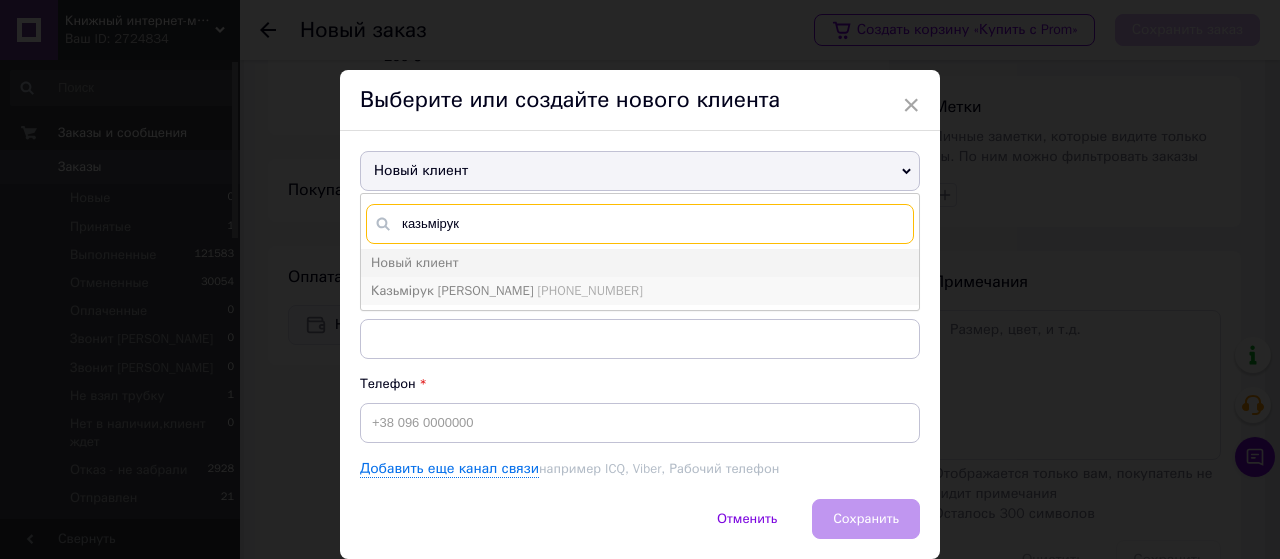 type on "казьмірук" 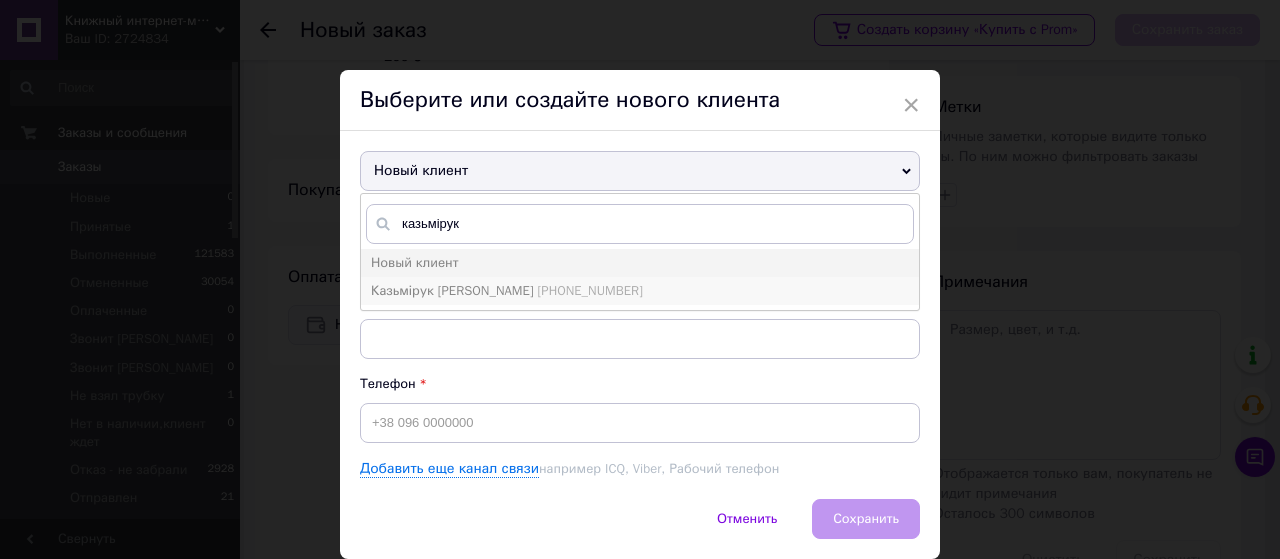 click on "Казьмірук [PERSON_NAME]   [PHONE_NUMBER]" at bounding box center [507, 290] 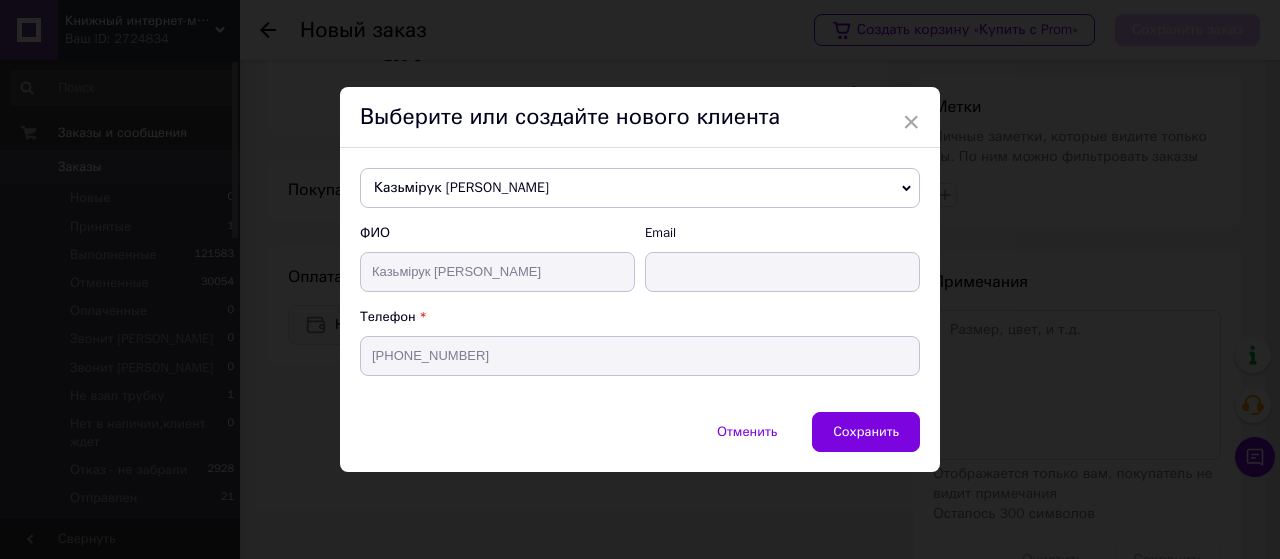 type on "Казьмірук [PERSON_NAME]" 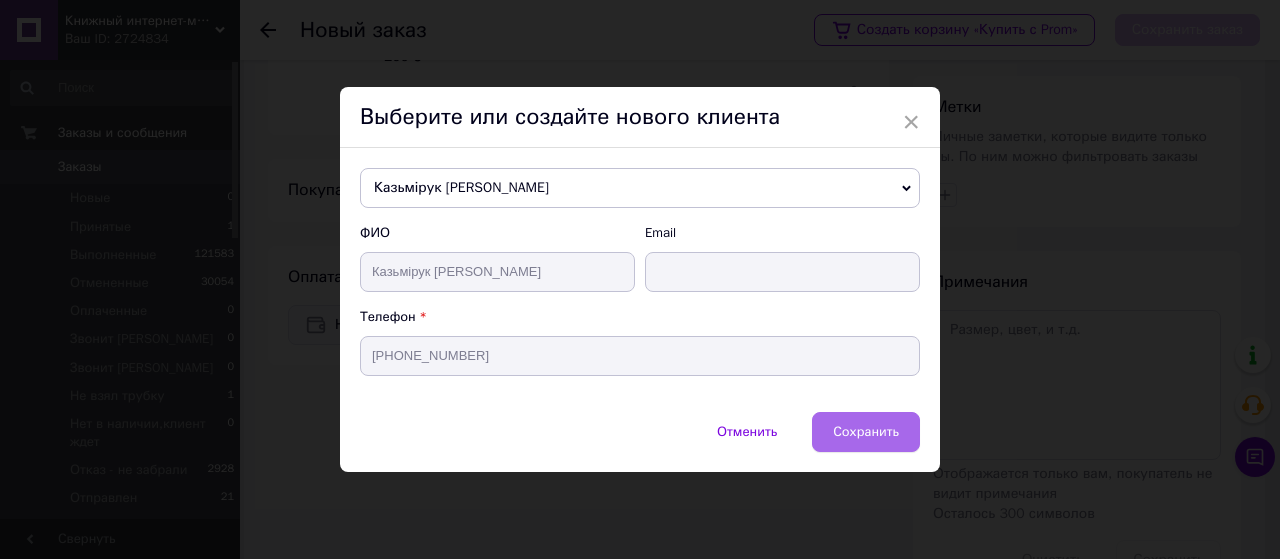 click on "Сохранить" at bounding box center [866, 431] 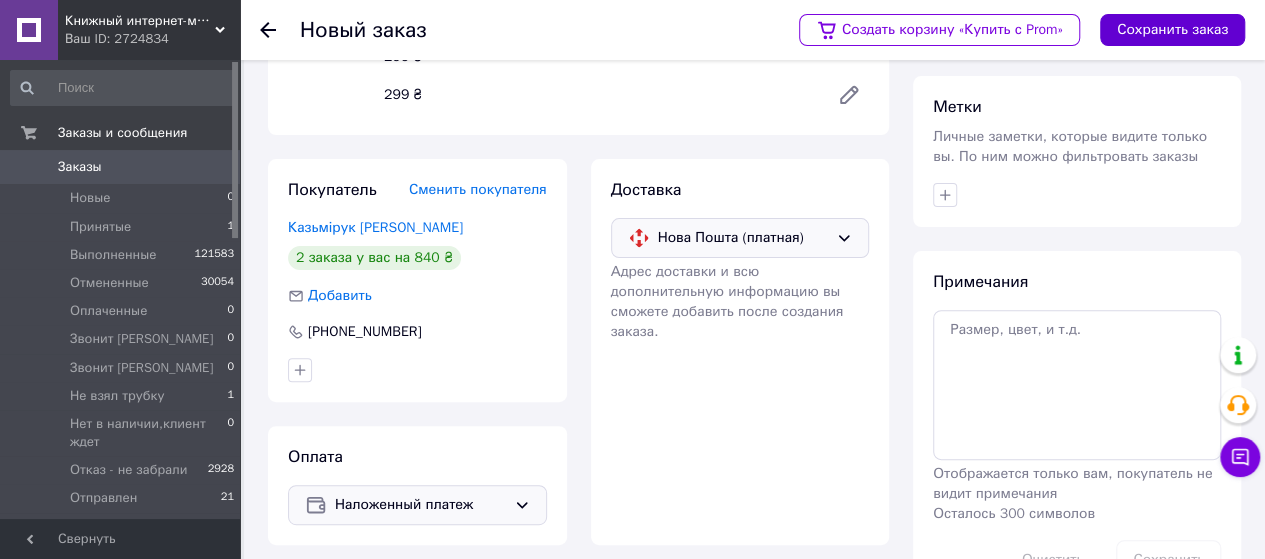 click on "Сохранить заказ" at bounding box center [1172, 30] 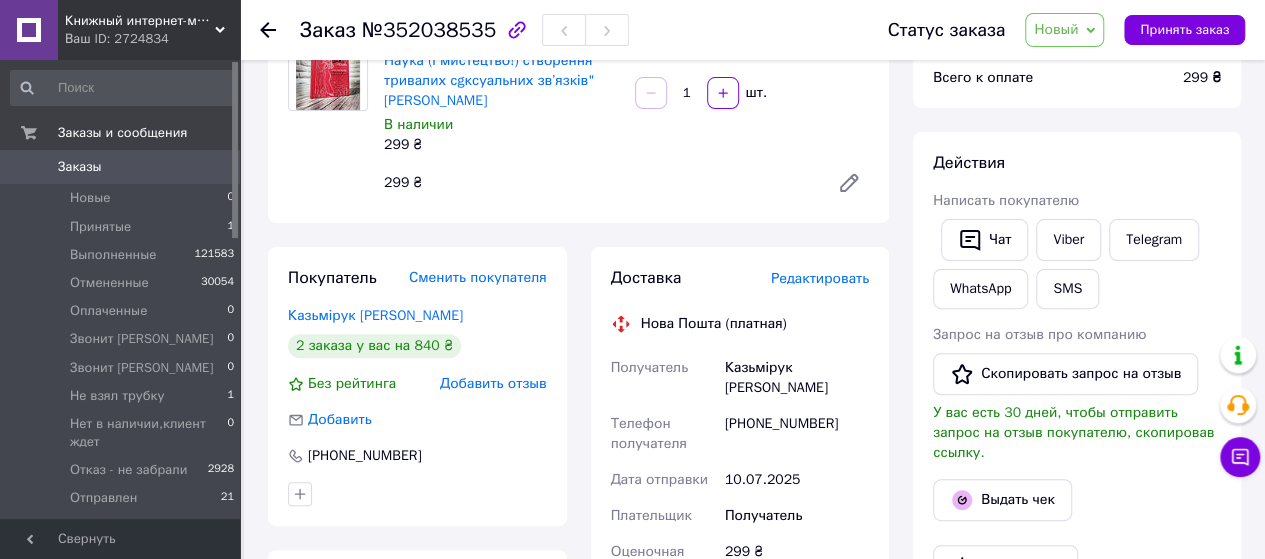 click on "Новый" at bounding box center (1056, 29) 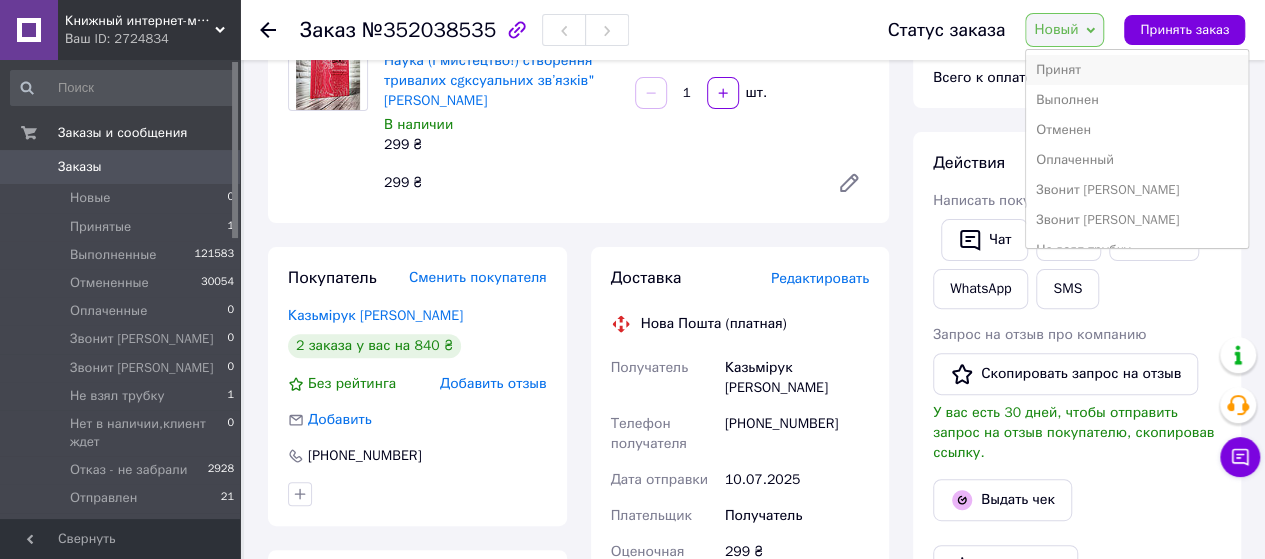 click on "Принят" at bounding box center [1137, 70] 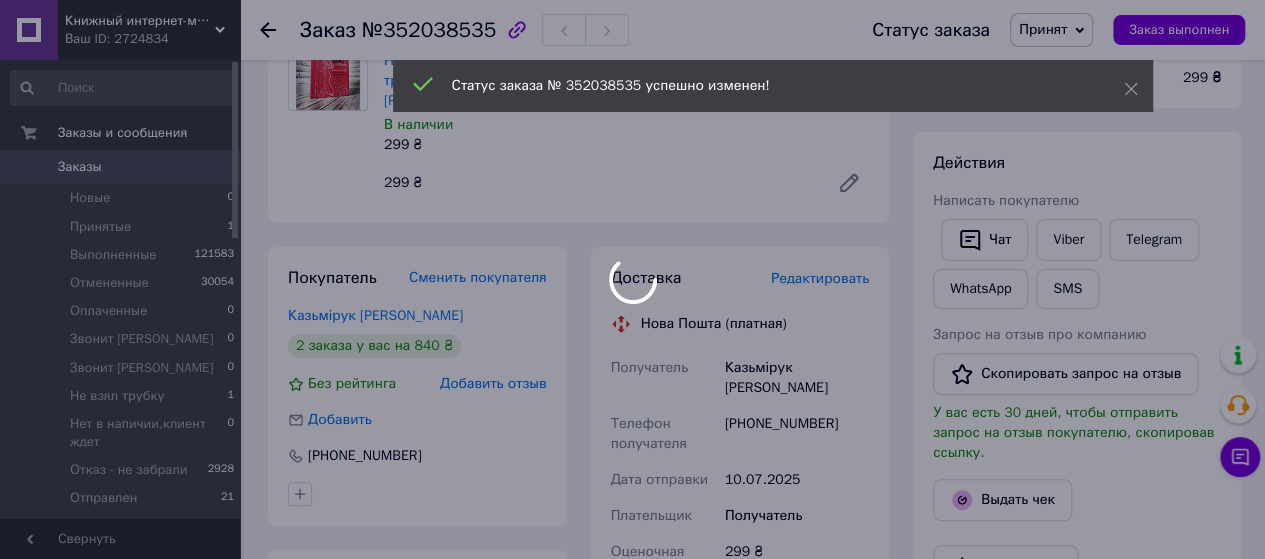 click at bounding box center [632, 279] 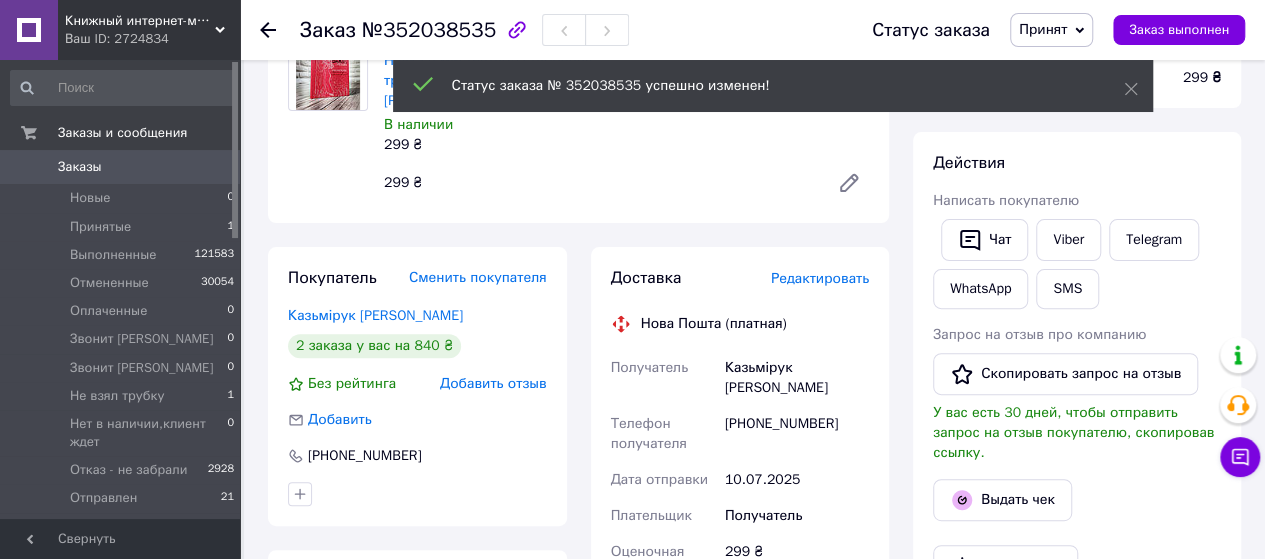 click on "Принят" at bounding box center (1043, 29) 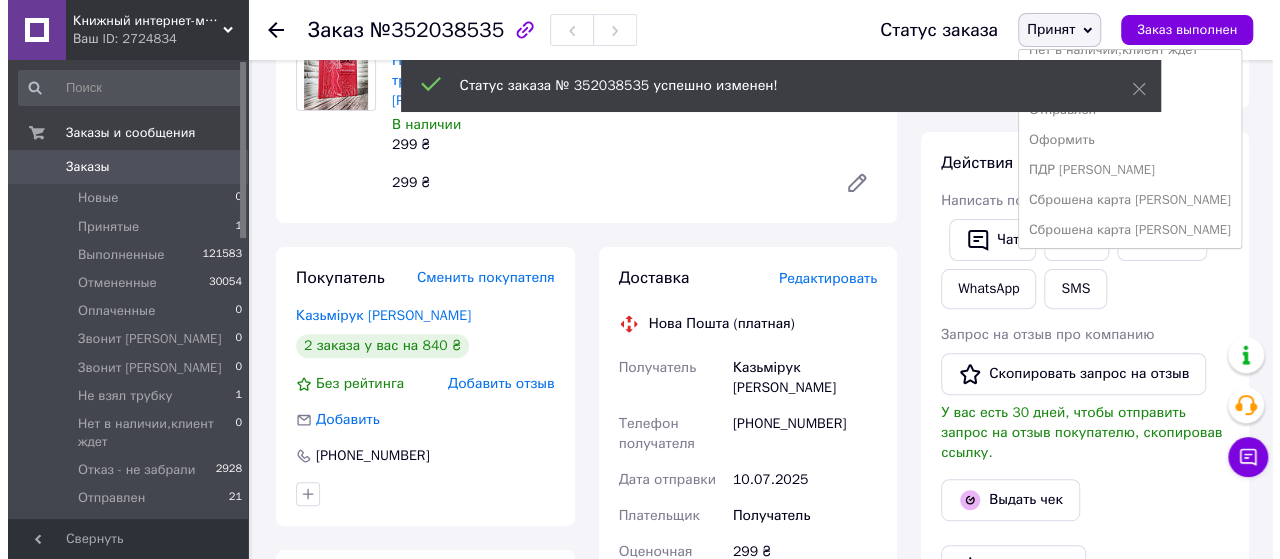 scroll, scrollTop: 231, scrollLeft: 0, axis: vertical 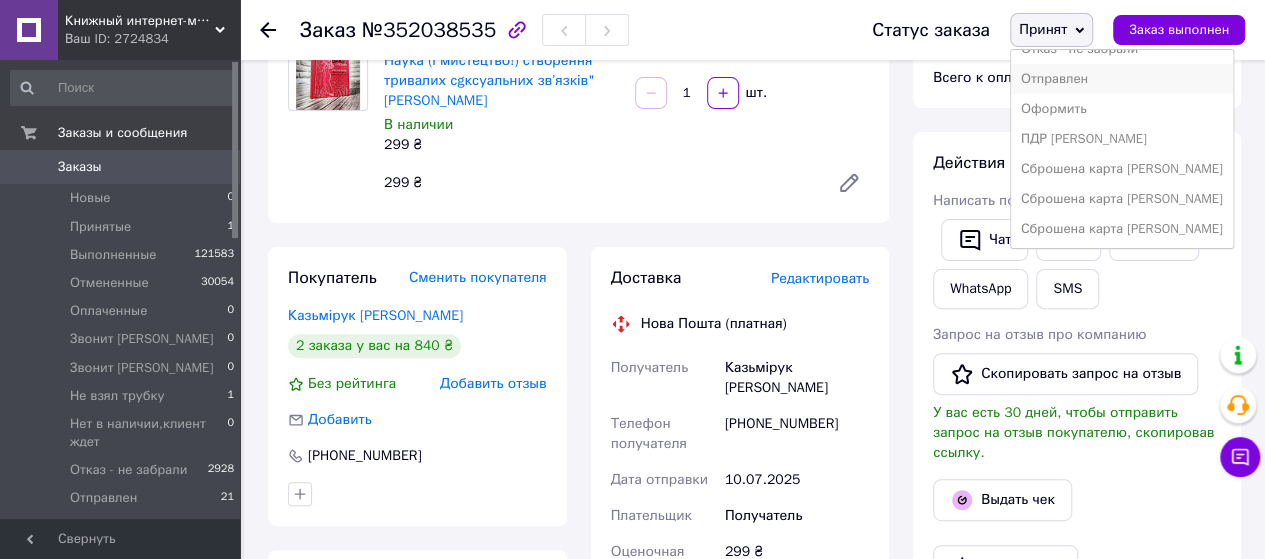 click on "Отправлен" at bounding box center (1122, 79) 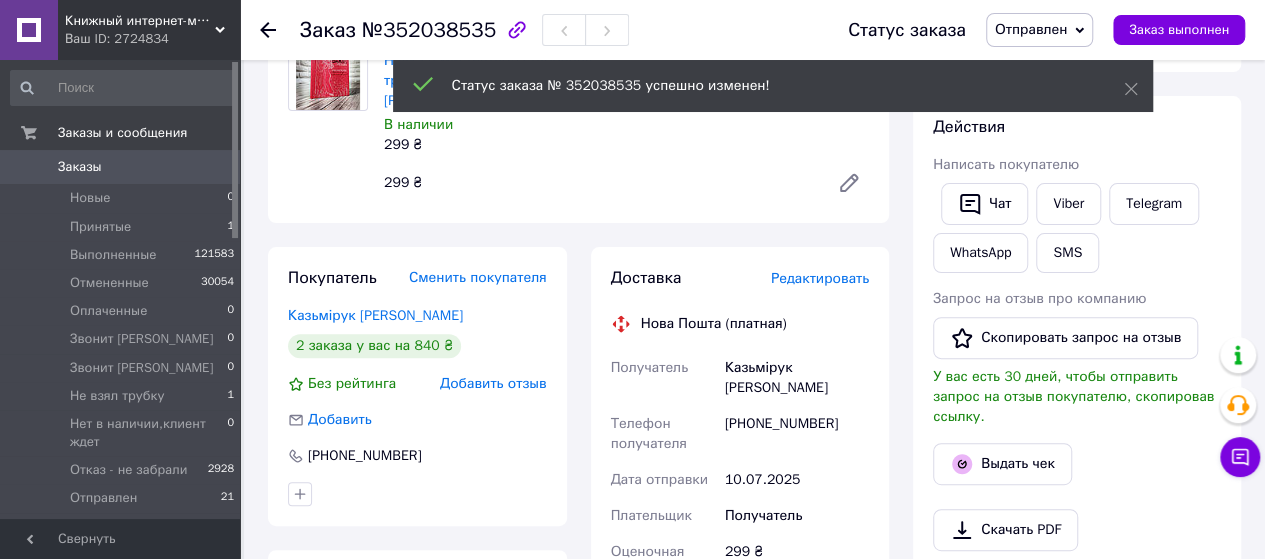 click on "Редактировать" at bounding box center (820, 278) 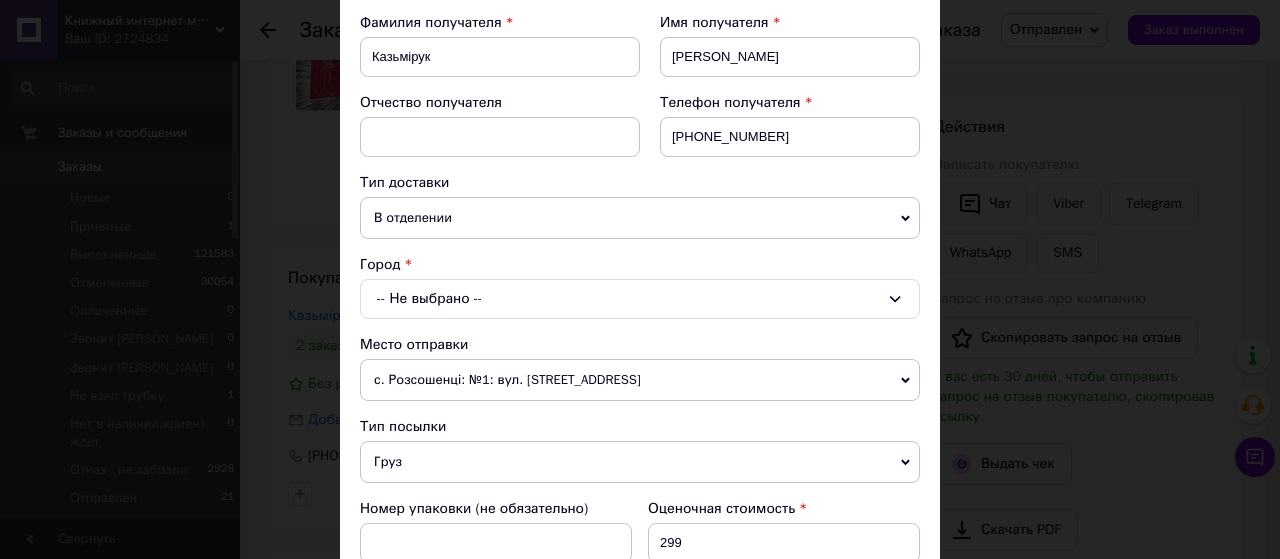 scroll, scrollTop: 400, scrollLeft: 0, axis: vertical 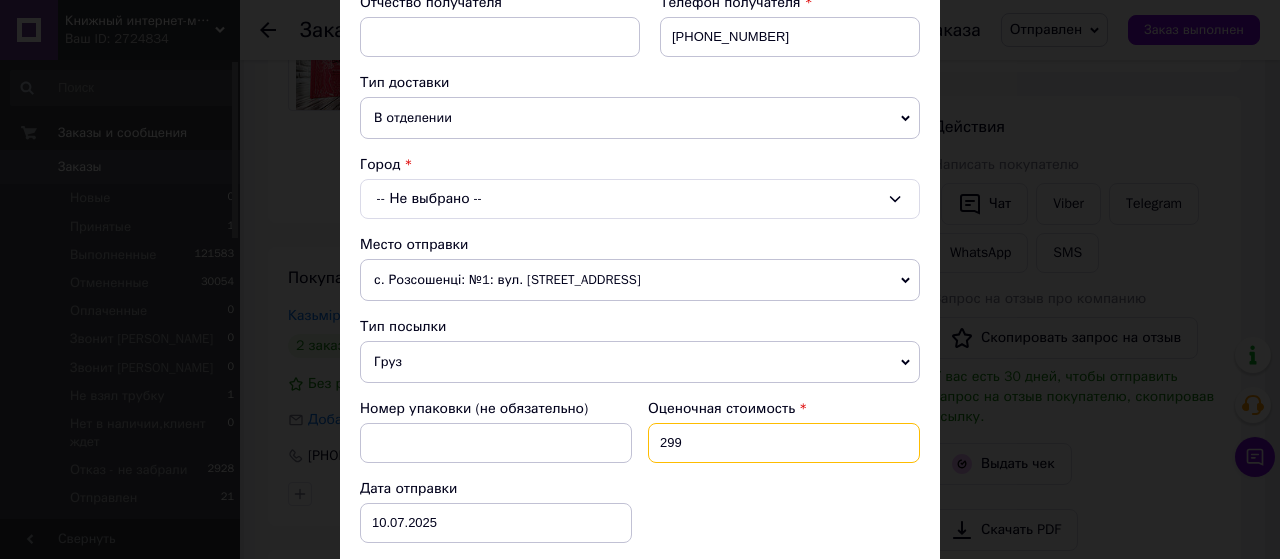 drag, startPoint x: 685, startPoint y: 433, endPoint x: 646, endPoint y: 439, distance: 39.45884 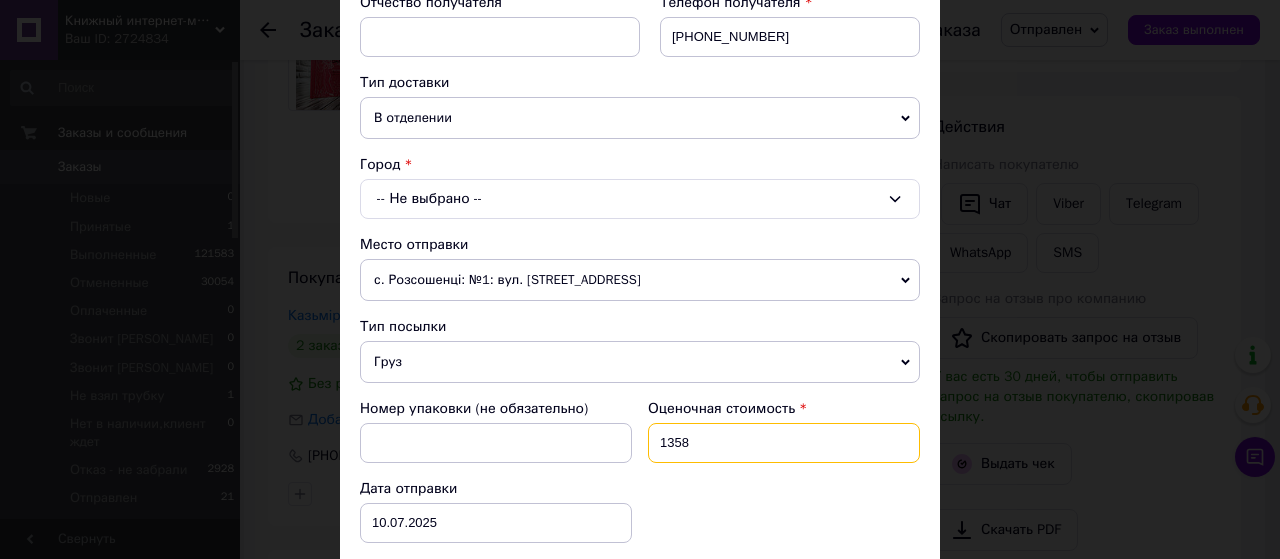 scroll, scrollTop: 600, scrollLeft: 0, axis: vertical 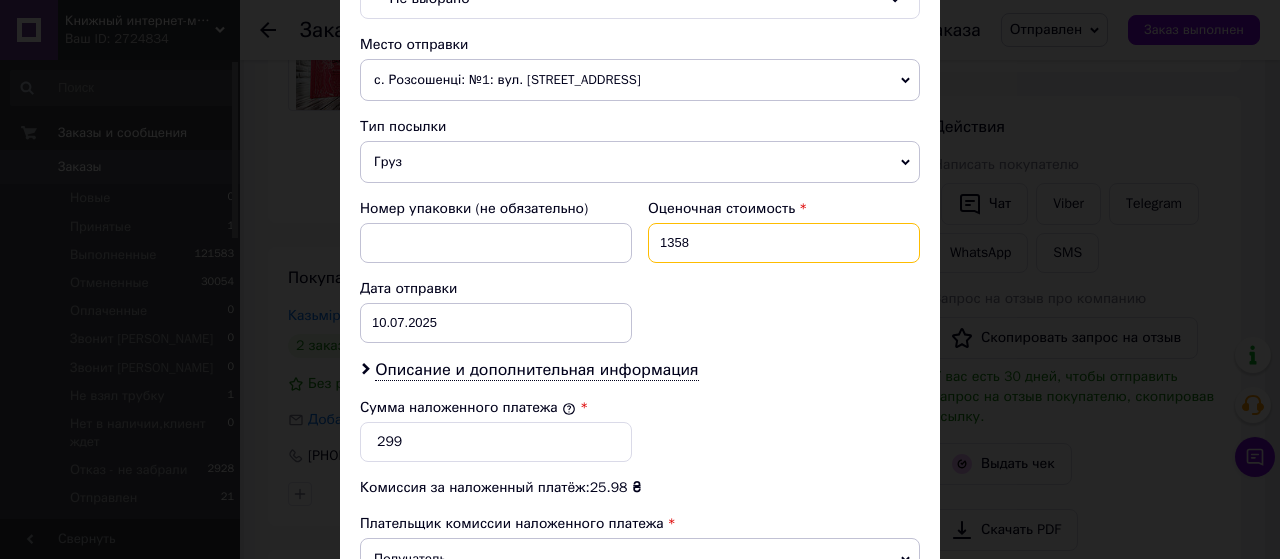 type on "1358" 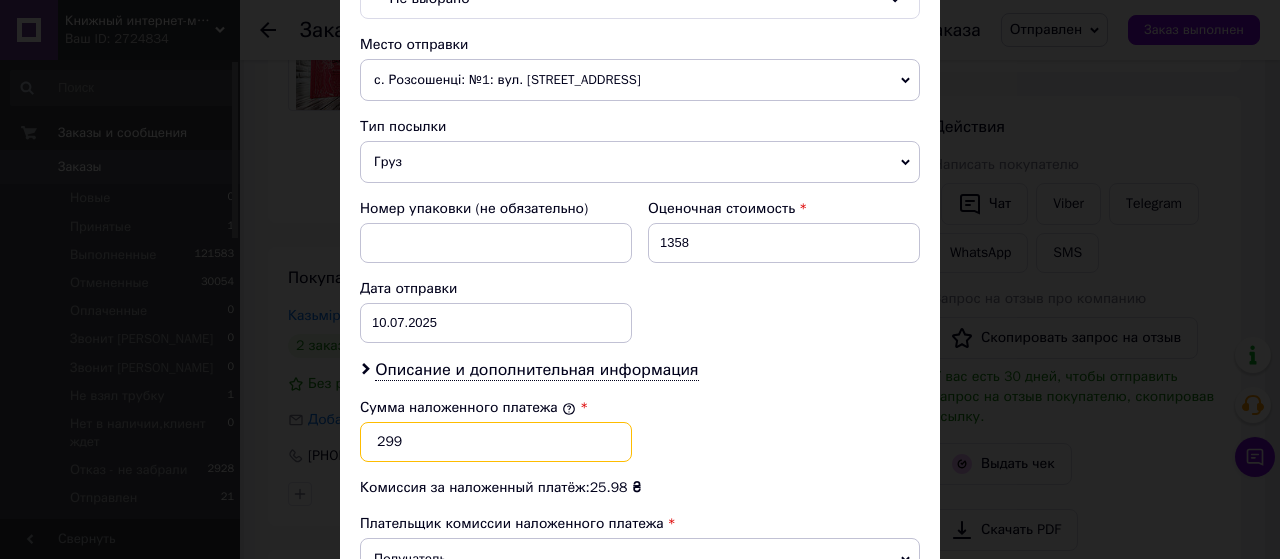drag, startPoint x: 422, startPoint y: 444, endPoint x: 370, endPoint y: 453, distance: 52.773098 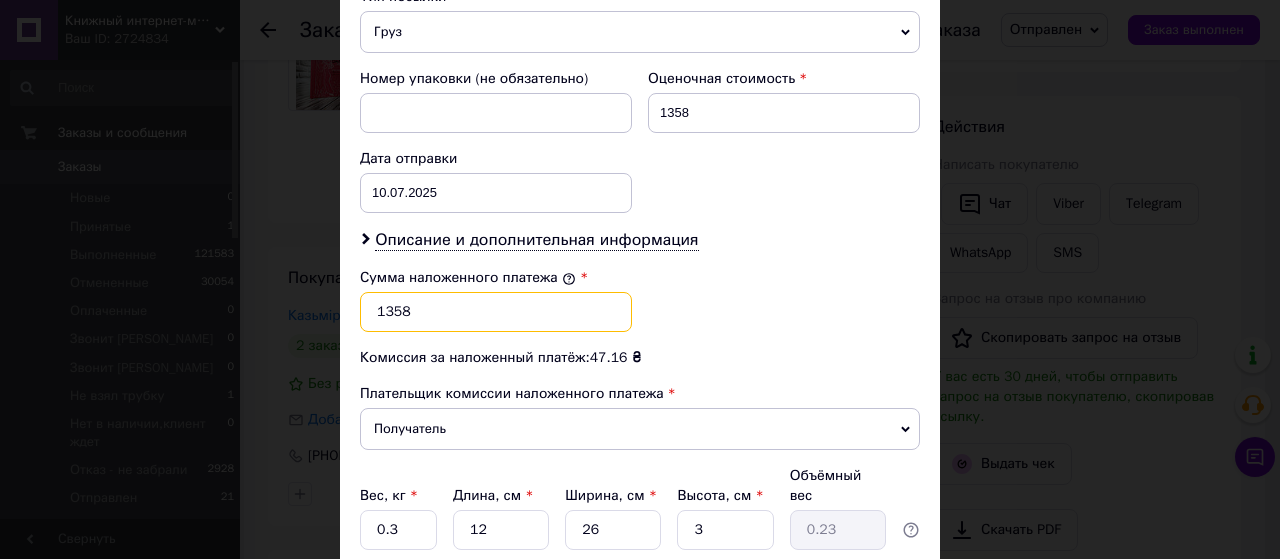 scroll, scrollTop: 800, scrollLeft: 0, axis: vertical 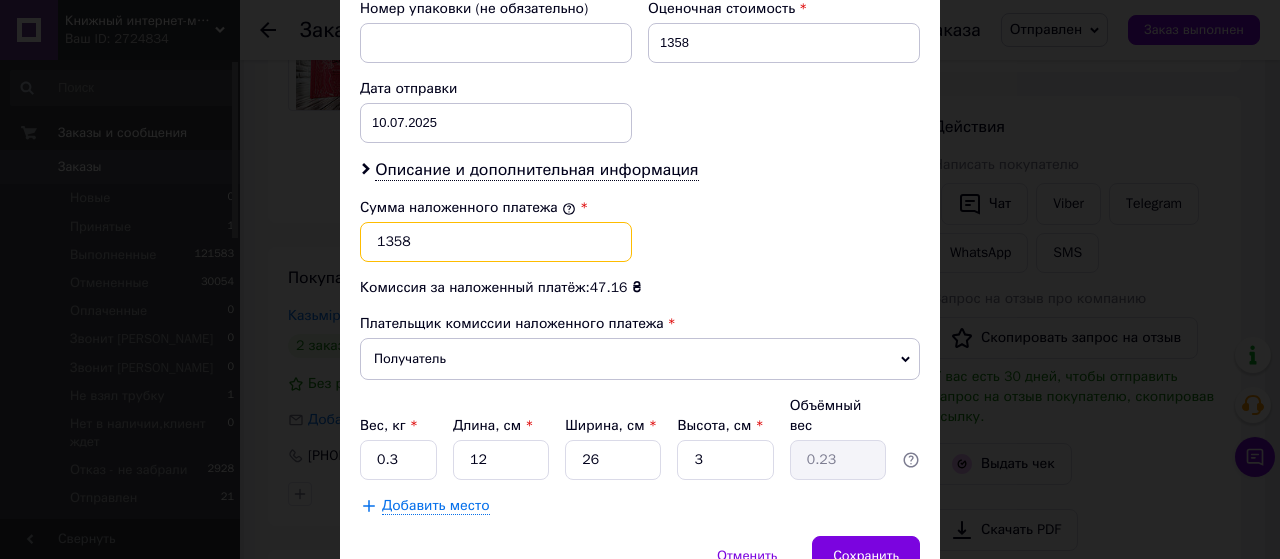type on "1358" 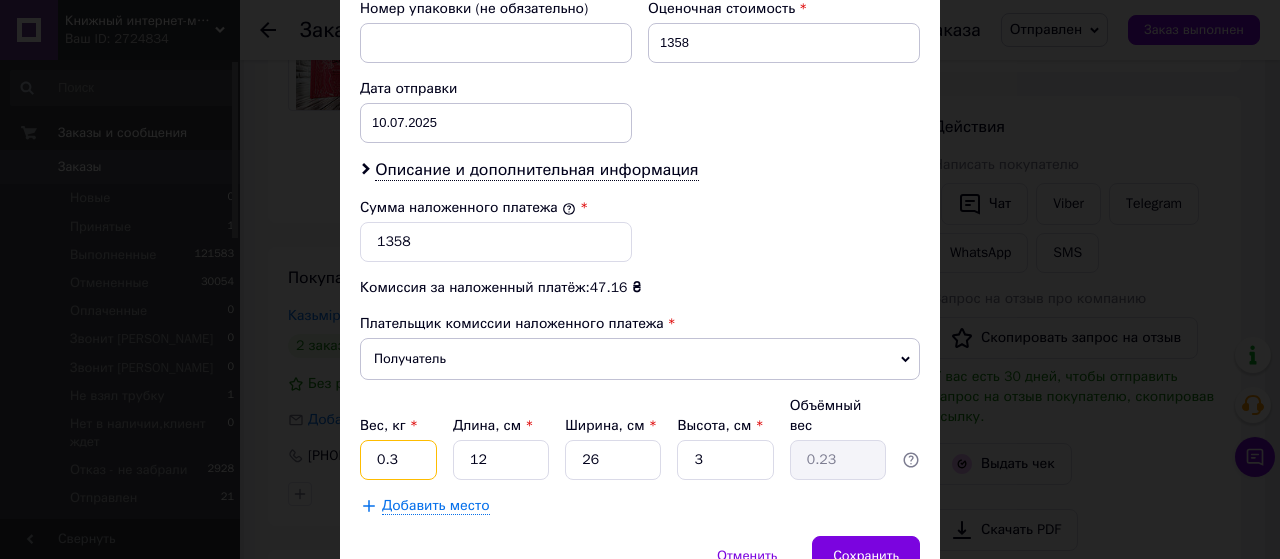 click on "0.3" at bounding box center [398, 460] 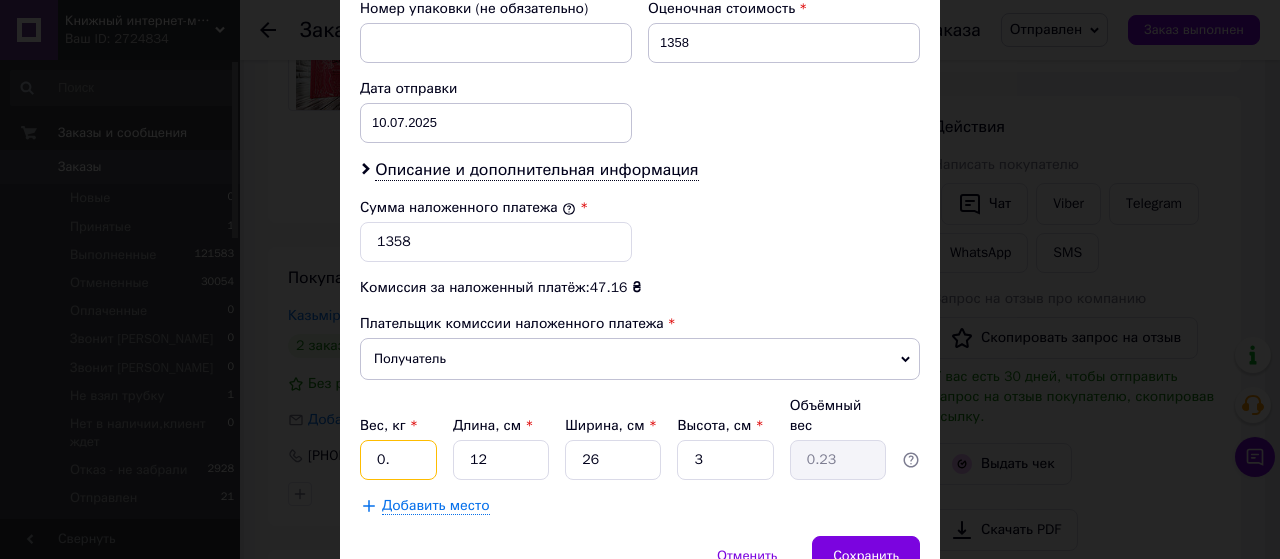 type on "0" 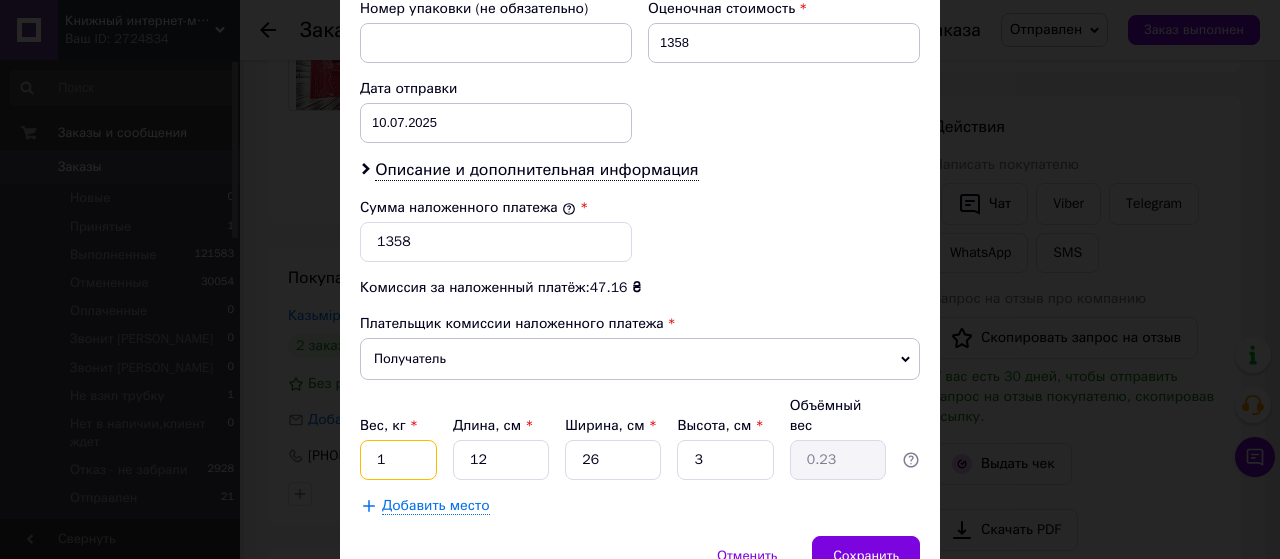 type on "1.8" 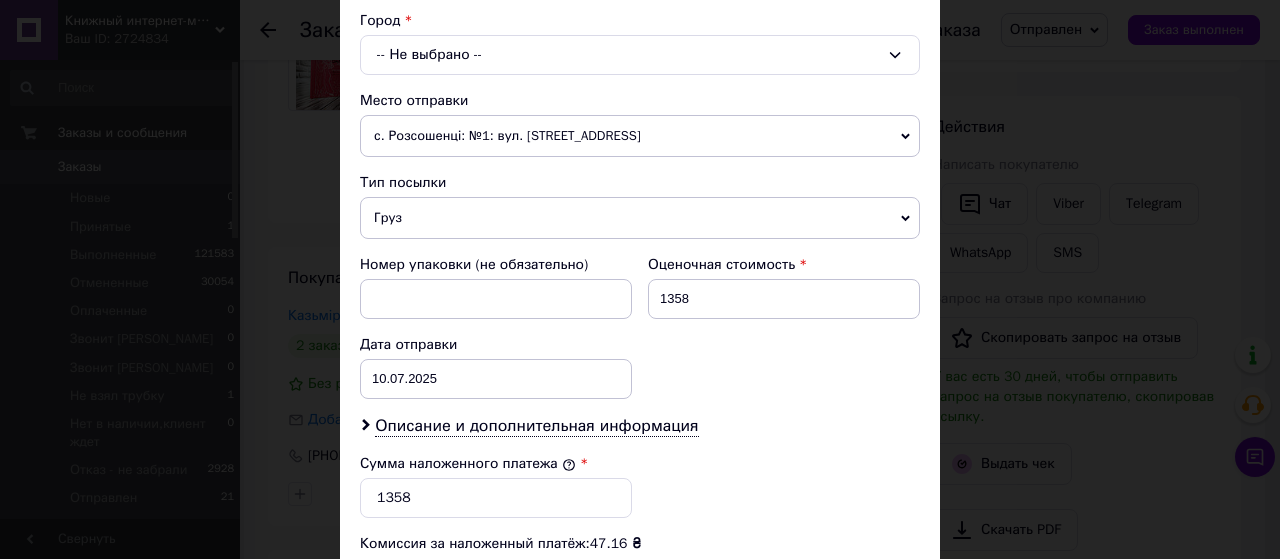 scroll, scrollTop: 400, scrollLeft: 0, axis: vertical 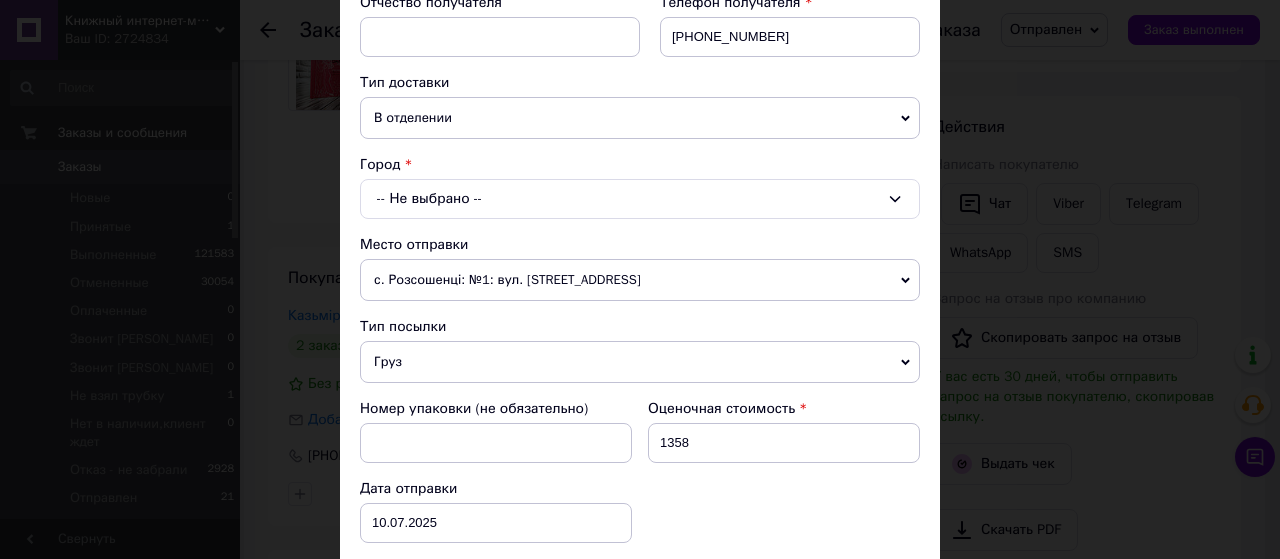 click on "-- Не выбрано --" at bounding box center [640, 199] 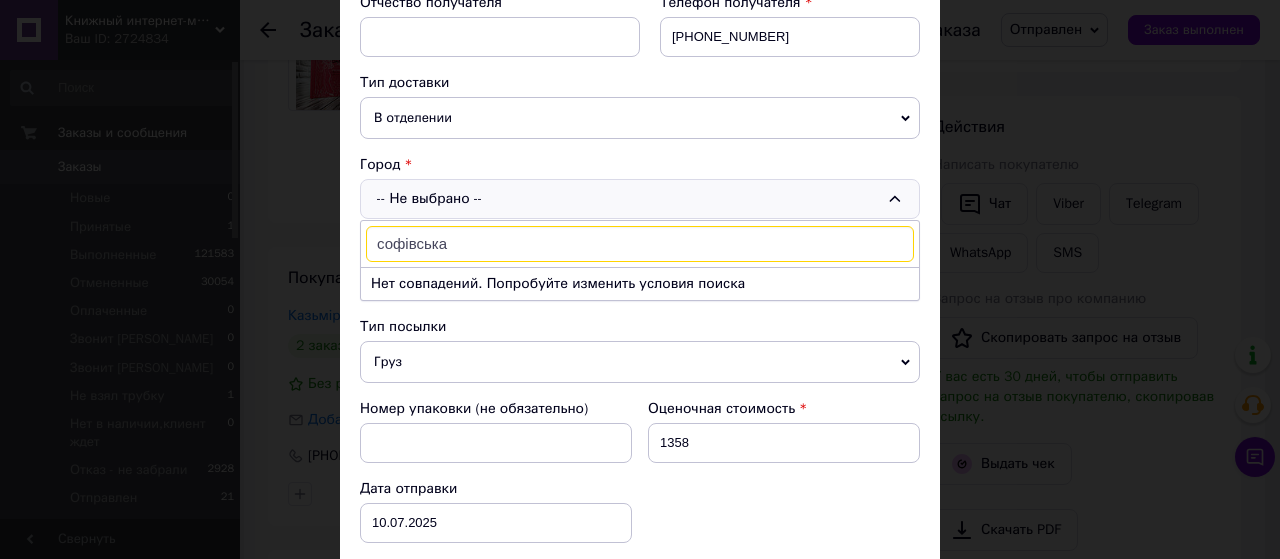 click on "софівська" at bounding box center (640, 244) 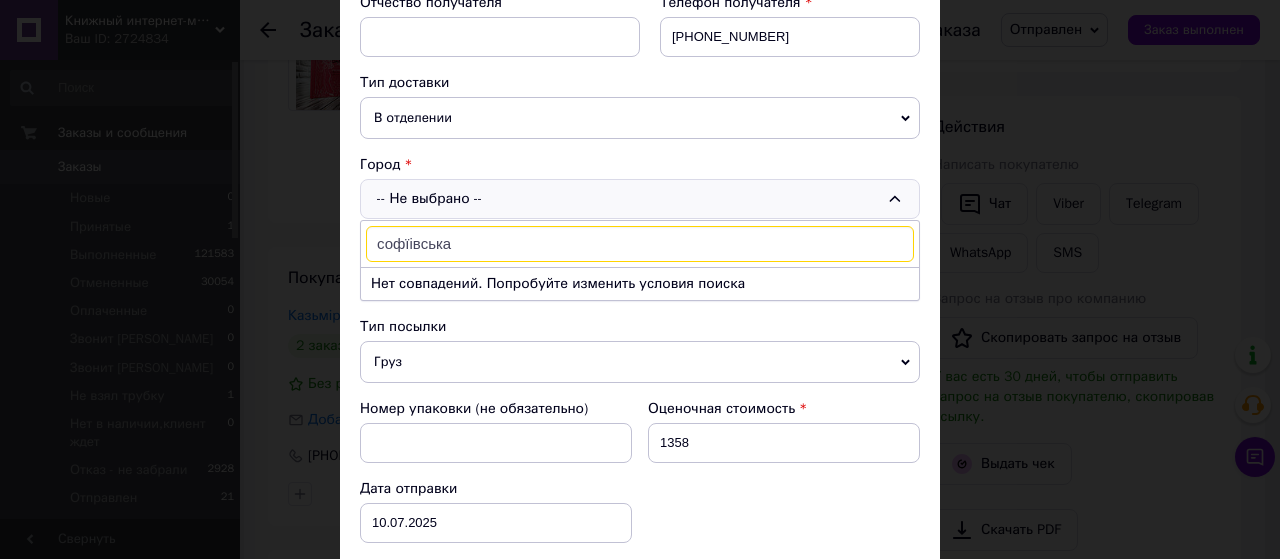 click on "софїівська" at bounding box center [640, 244] 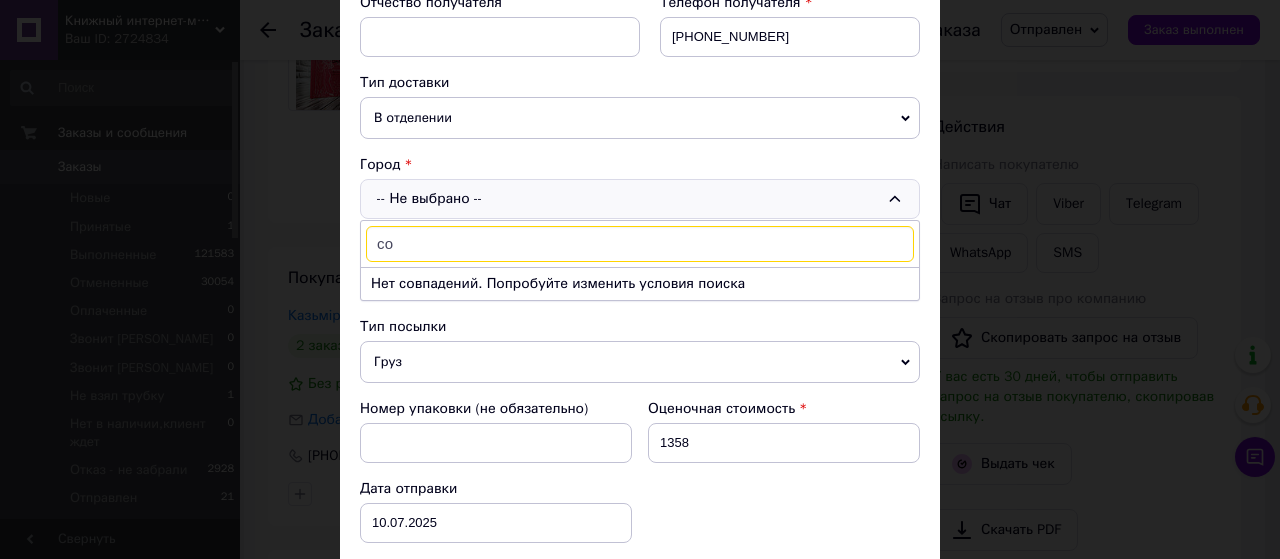 type on "с" 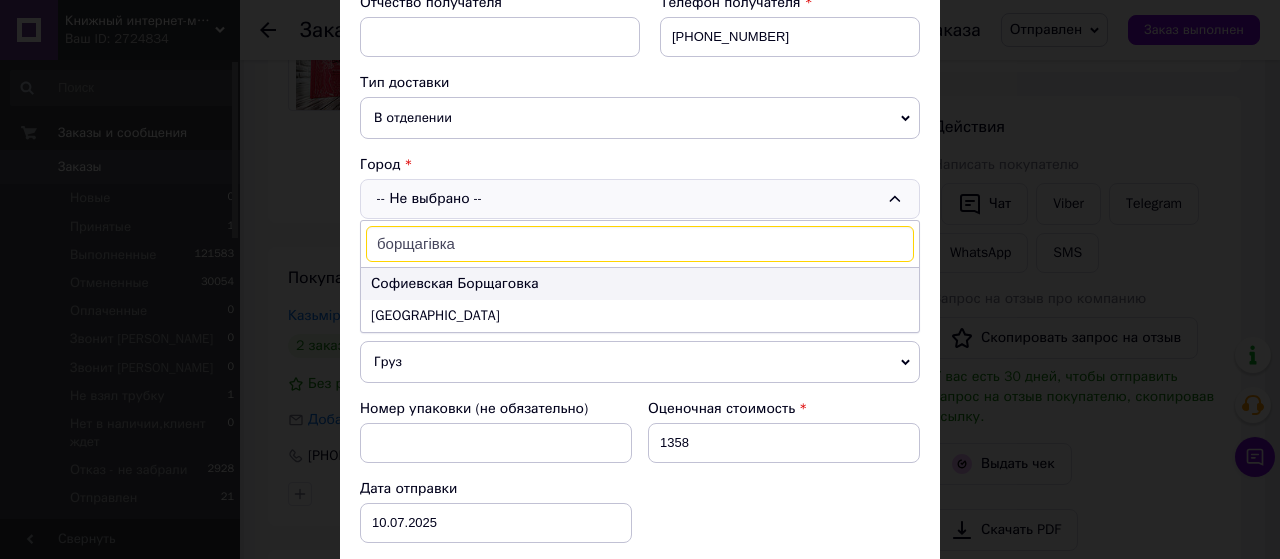 type on "борщагівка" 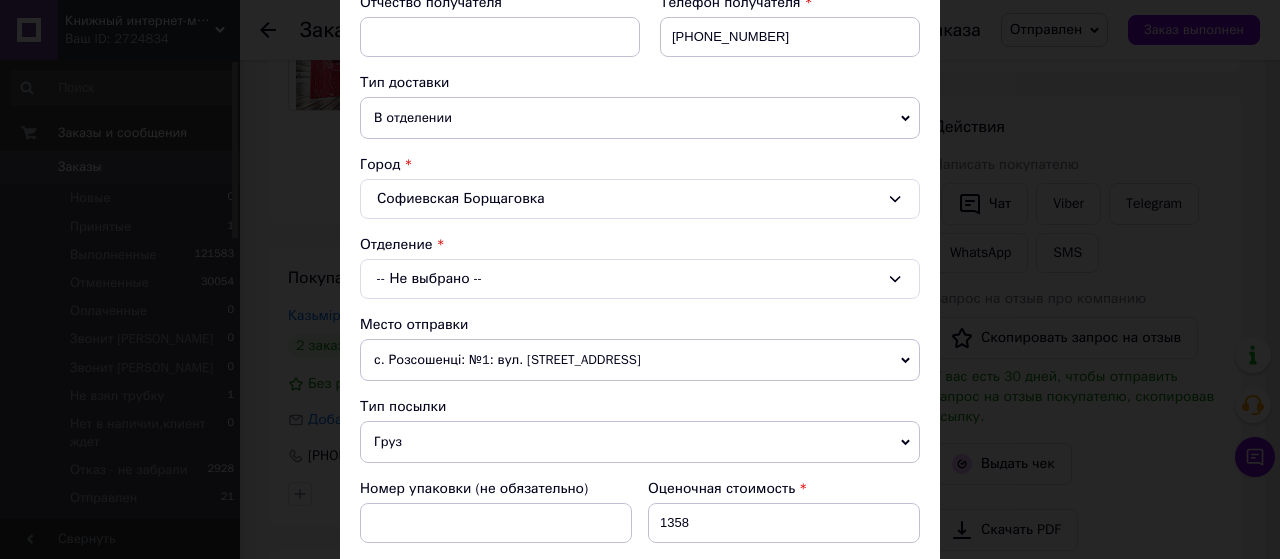 click on "-- Не выбрано --" at bounding box center [640, 279] 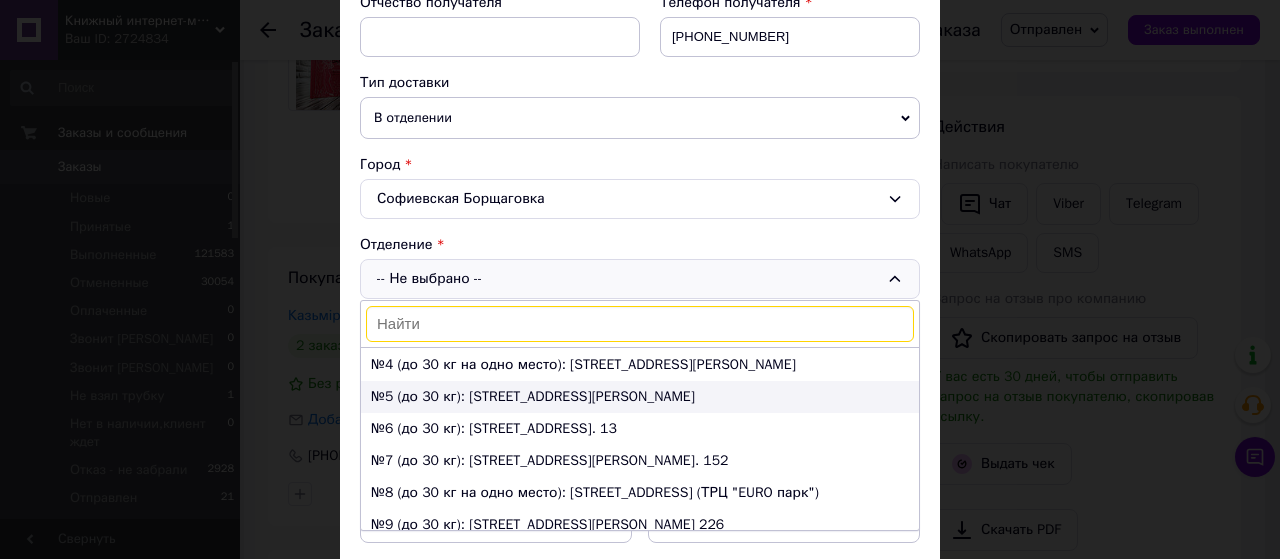 scroll, scrollTop: 200, scrollLeft: 0, axis: vertical 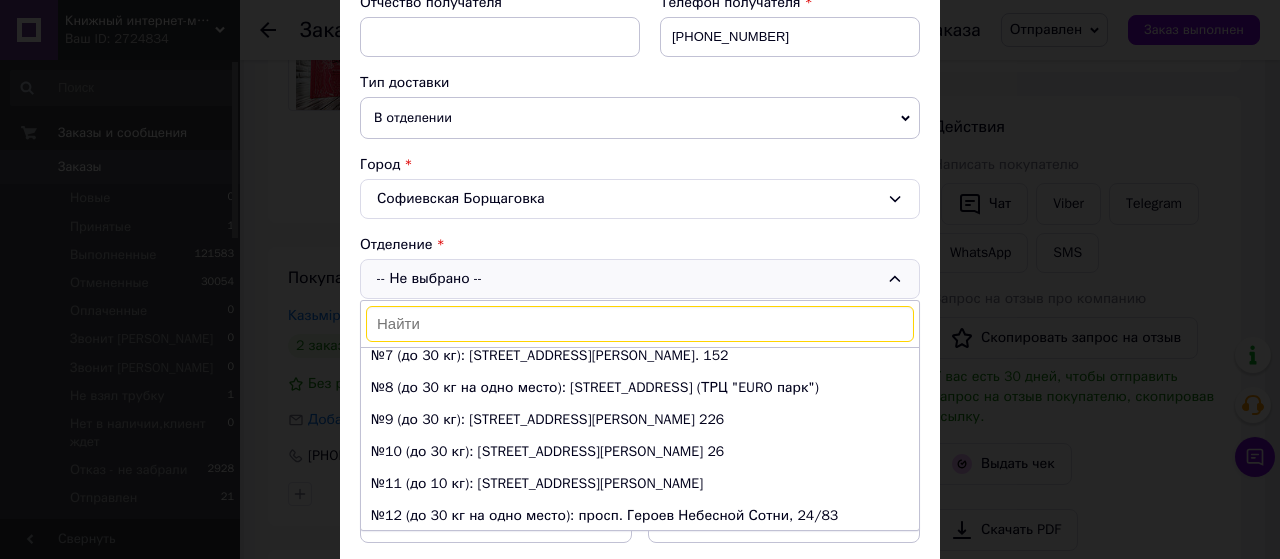 click on "Софиевская Борщаговка" at bounding box center [640, 199] 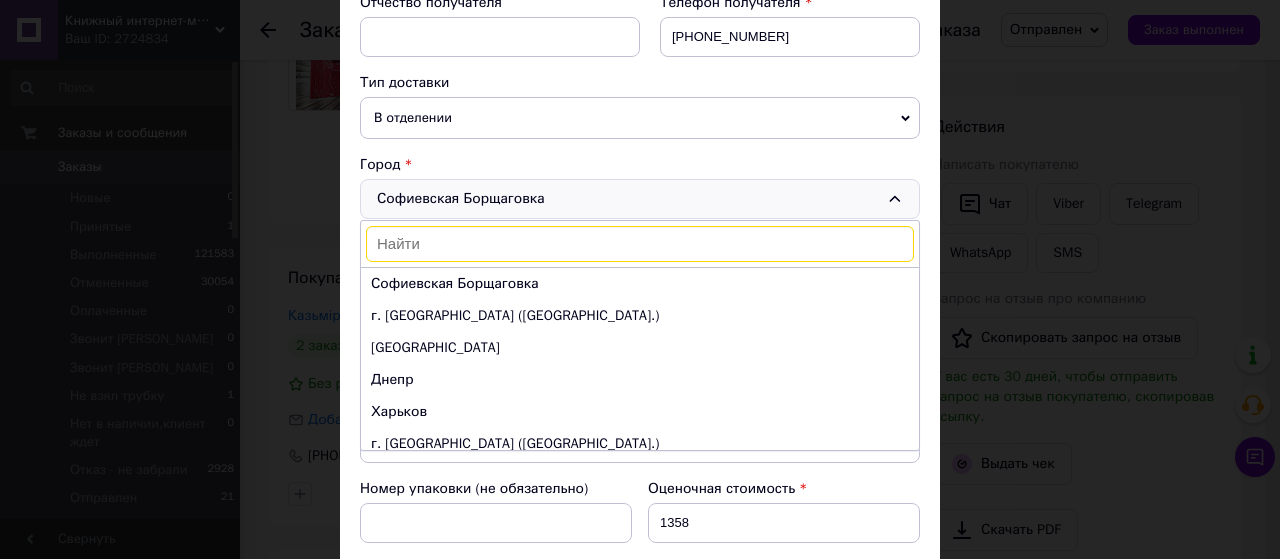 click on "Софиевская Борщаговка [GEOGRAPHIC_DATA] г. [GEOGRAPHIC_DATA] ([GEOGRAPHIC_DATA].) [GEOGRAPHIC_DATA] Днепр Харьков г. [GEOGRAPHIC_DATA] ([GEOGRAPHIC_DATA].) г. [GEOGRAPHIC_DATA] ([GEOGRAPHIC_DATA], [GEOGRAPHIC_DATA].) г. [GEOGRAPHIC_DATA] ([GEOGRAPHIC_DATA].) г. [PERSON_NAME] ([GEOGRAPHIC_DATA].) Винница г. [GEOGRAPHIC_DATA] ([GEOGRAPHIC_DATA].) г. [GEOGRAPHIC_DATA] ([PERSON_NAME][GEOGRAPHIC_DATA].) г. [GEOGRAPHIC_DATA] ([GEOGRAPHIC_DATA].) г. [GEOGRAPHIC_DATA] ([GEOGRAPHIC_DATA].) Сумы Житомир [GEOGRAPHIC_DATA] г. Ровно ([GEOGRAPHIC_DATA].) Чернигов [PERSON_NAME] Тернополь" at bounding box center (640, 199) 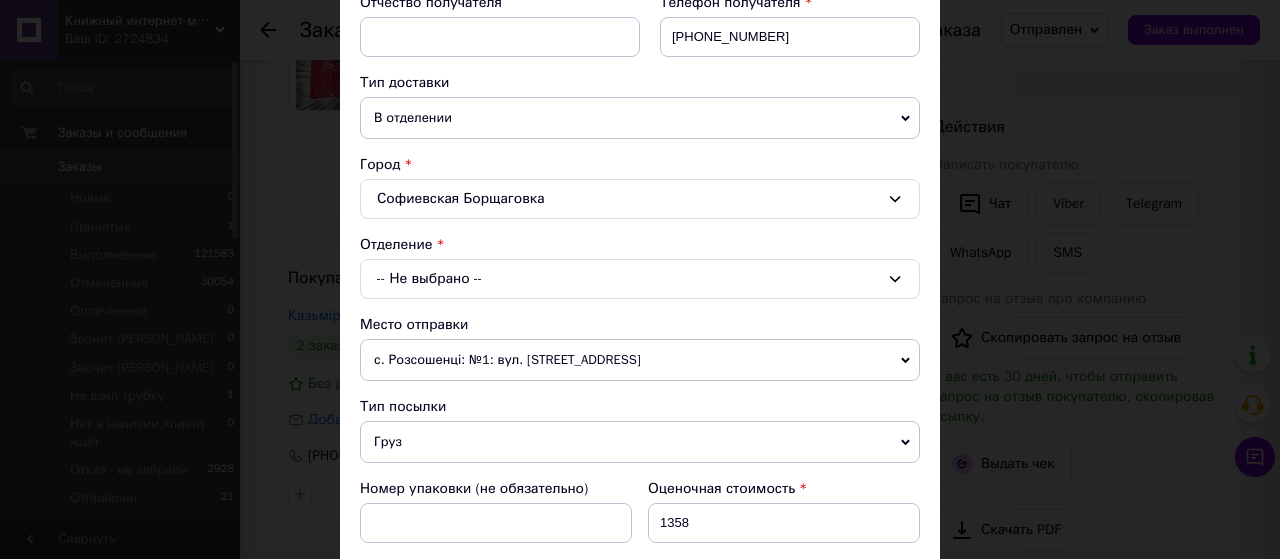 click on "Софиевская Борщаговка" at bounding box center (640, 199) 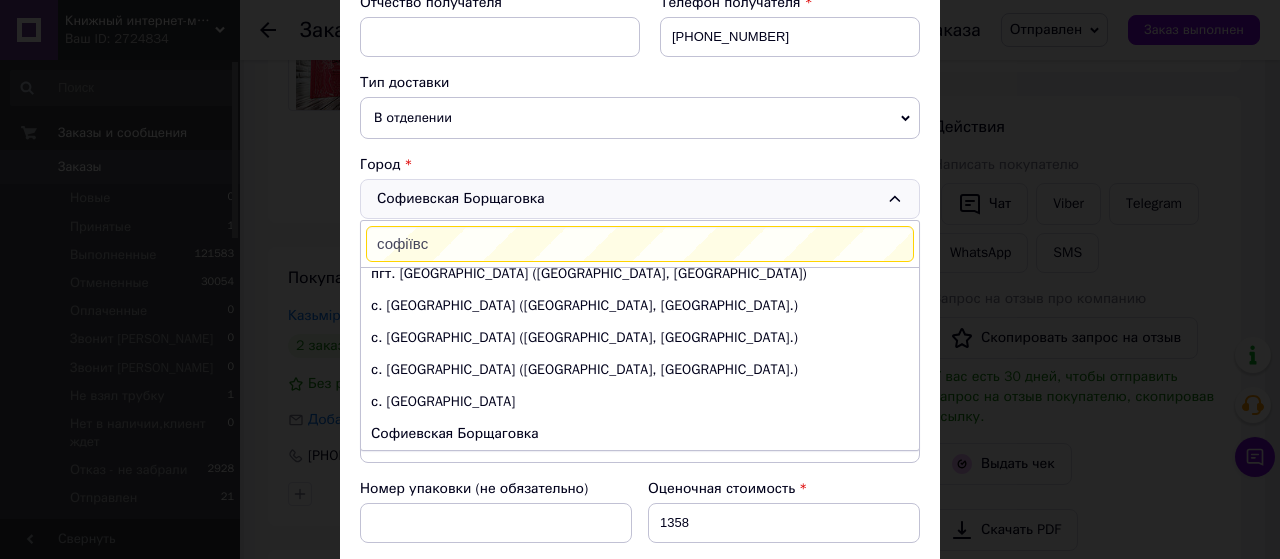 scroll, scrollTop: 0, scrollLeft: 0, axis: both 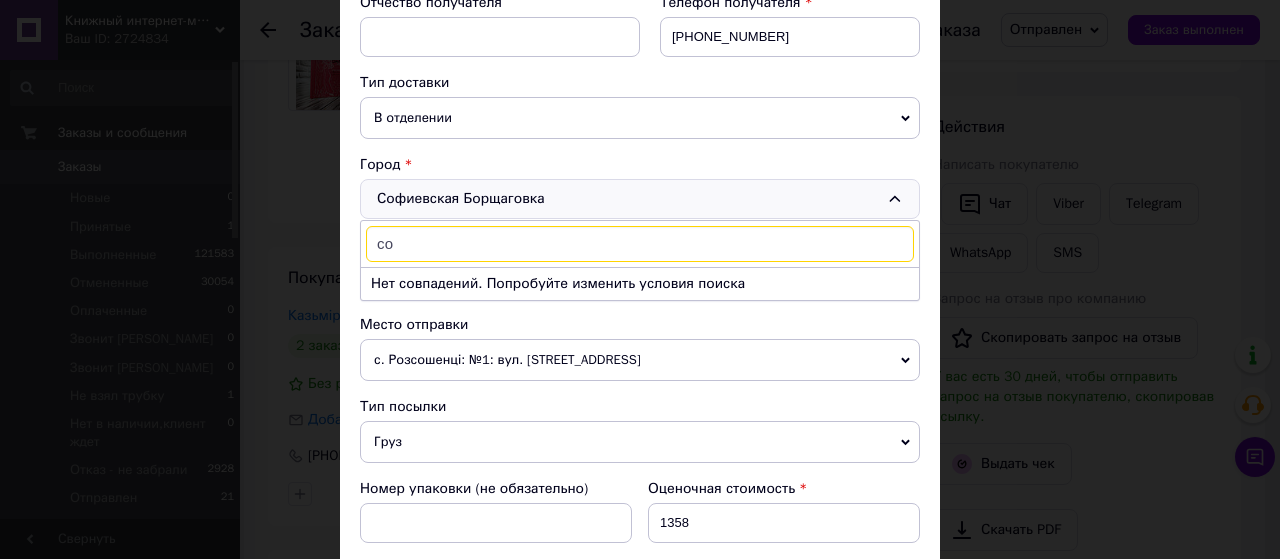 type on "с" 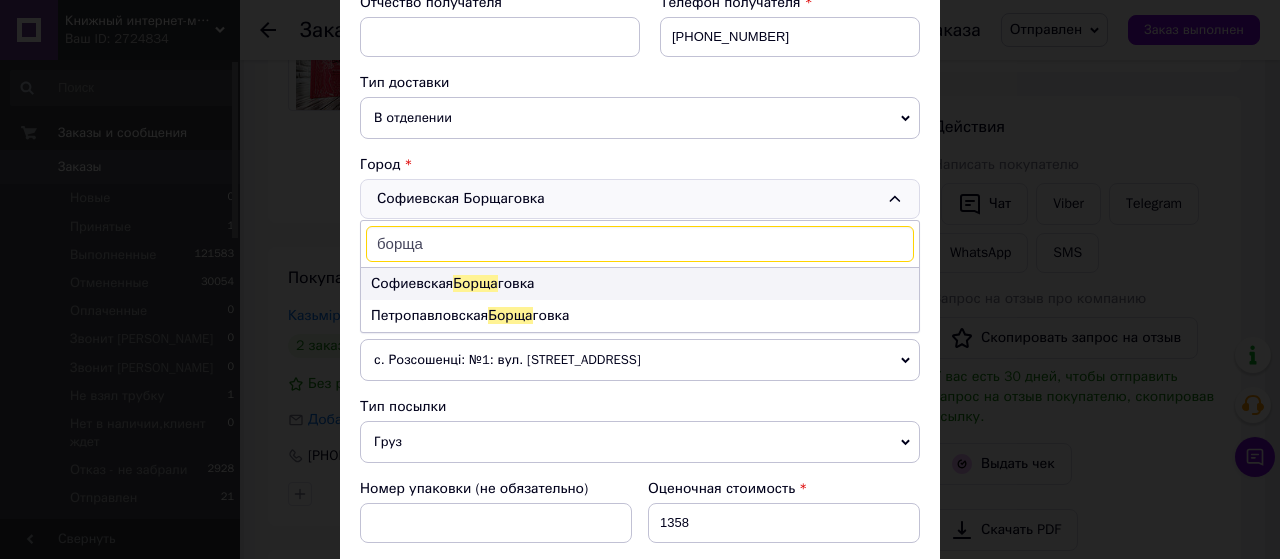type on "борща" 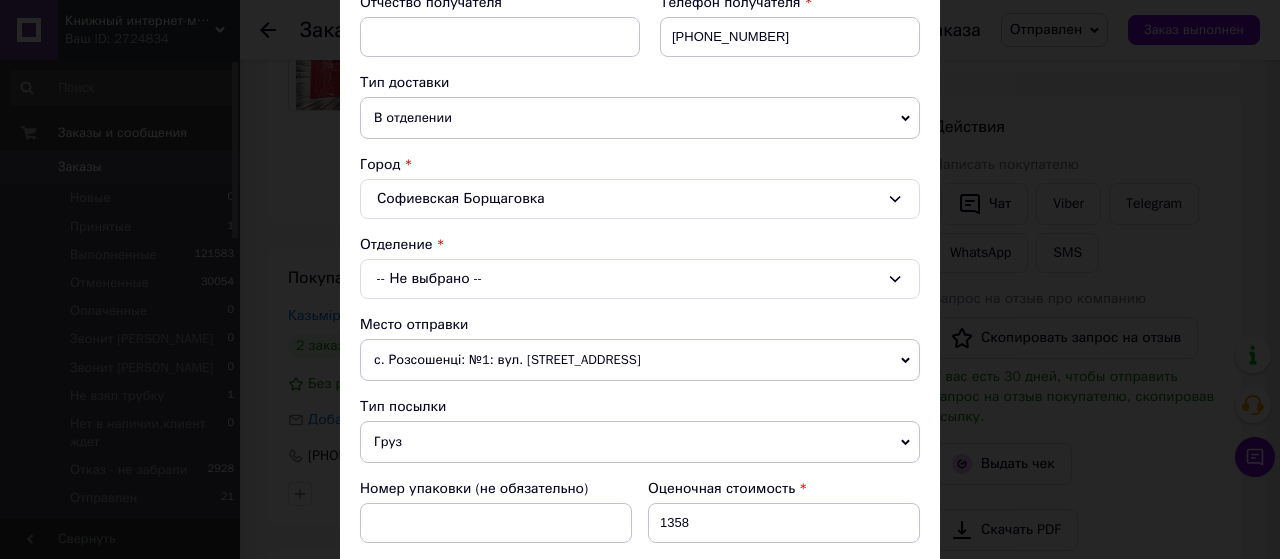 click on "-- Не выбрано --" at bounding box center [640, 279] 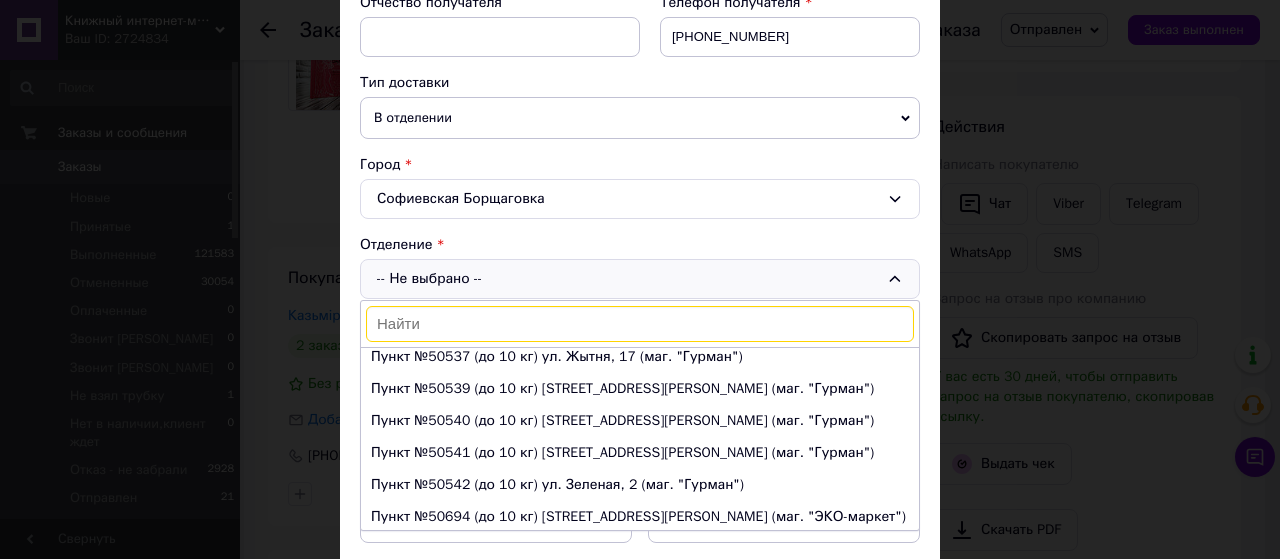 scroll, scrollTop: 618, scrollLeft: 0, axis: vertical 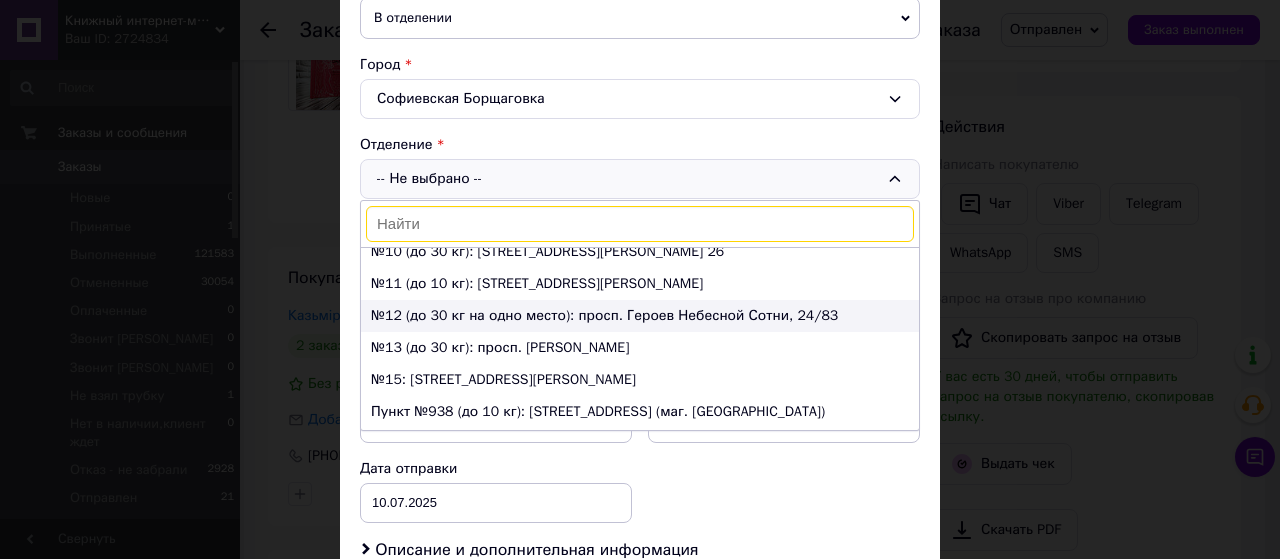 click on "№12 (до 30 кг на одно место): просп. Героев Небесной Сотни, 24/83" at bounding box center [640, 316] 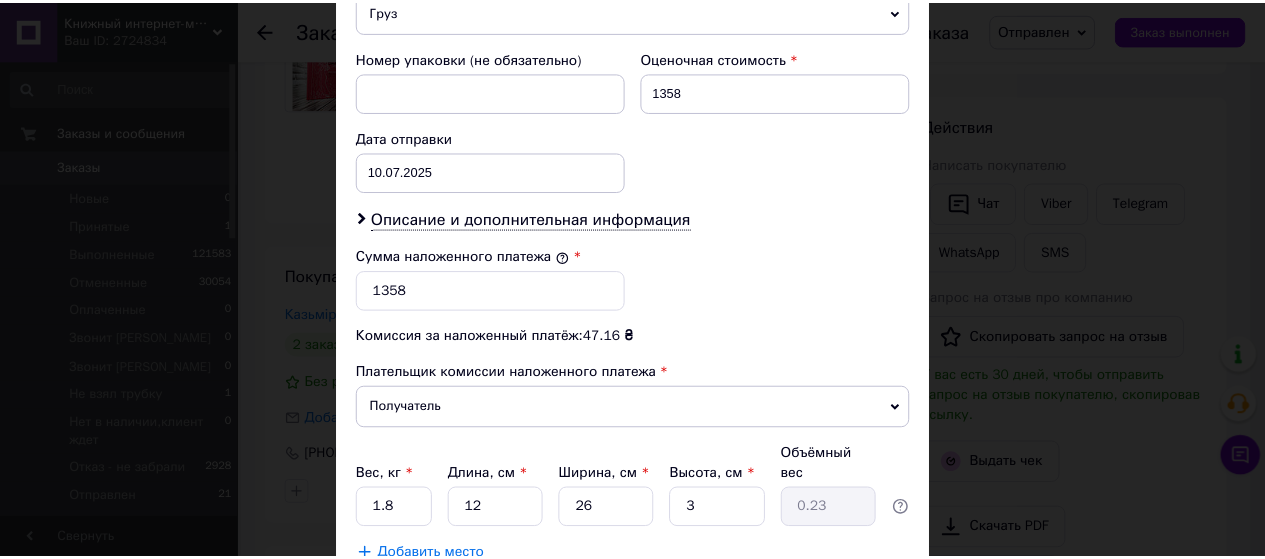 scroll, scrollTop: 956, scrollLeft: 0, axis: vertical 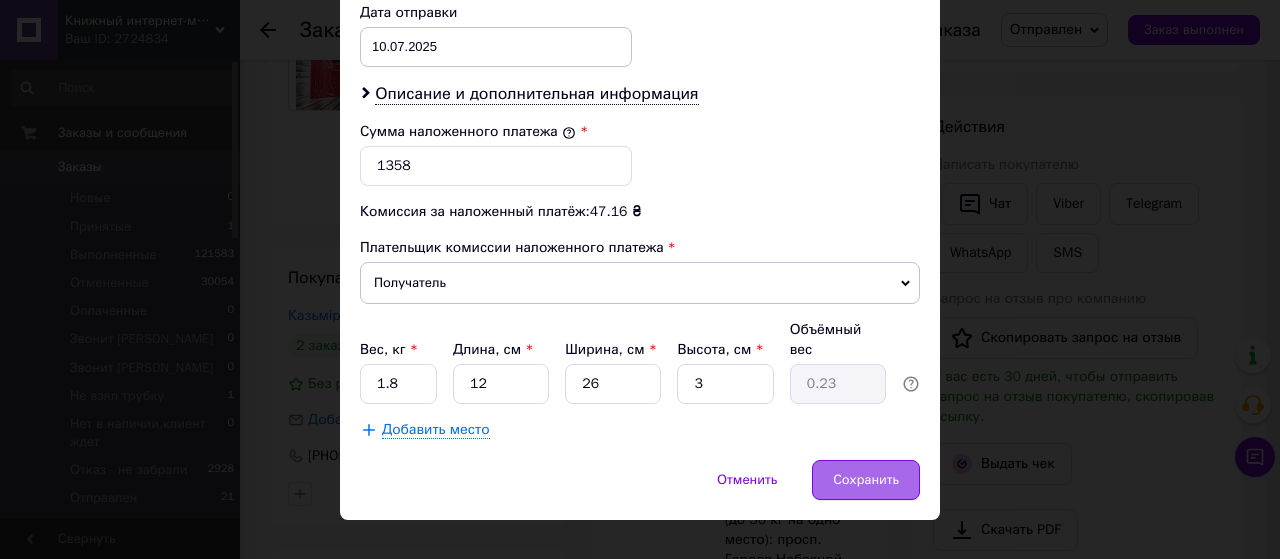 click on "Сохранить" at bounding box center [866, 480] 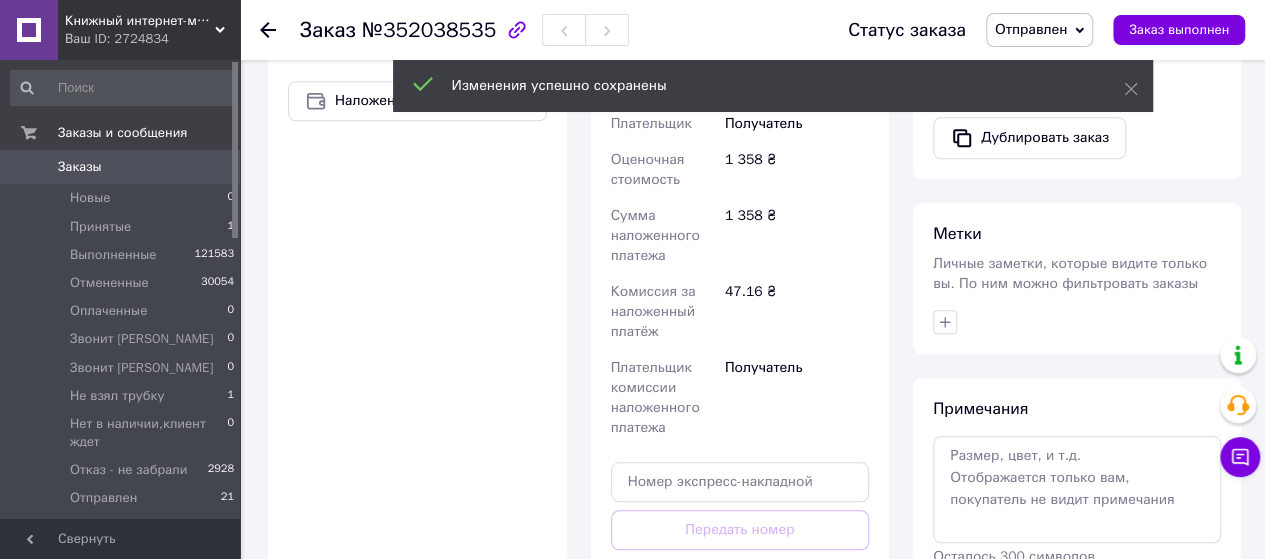 scroll, scrollTop: 800, scrollLeft: 0, axis: vertical 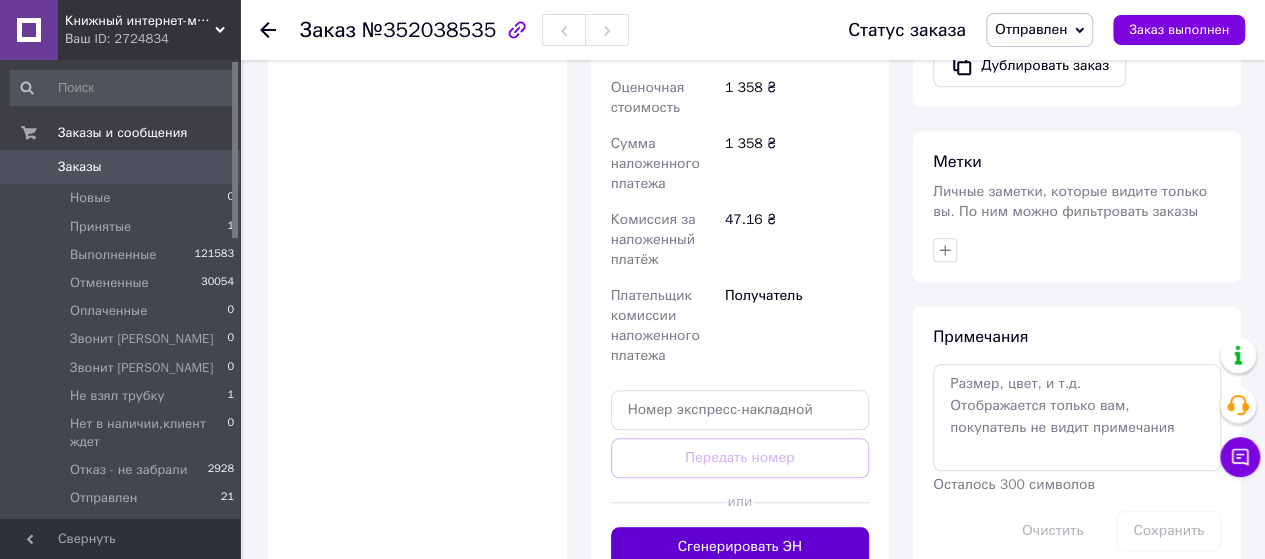 click on "Сгенерировать ЭН" at bounding box center [740, 547] 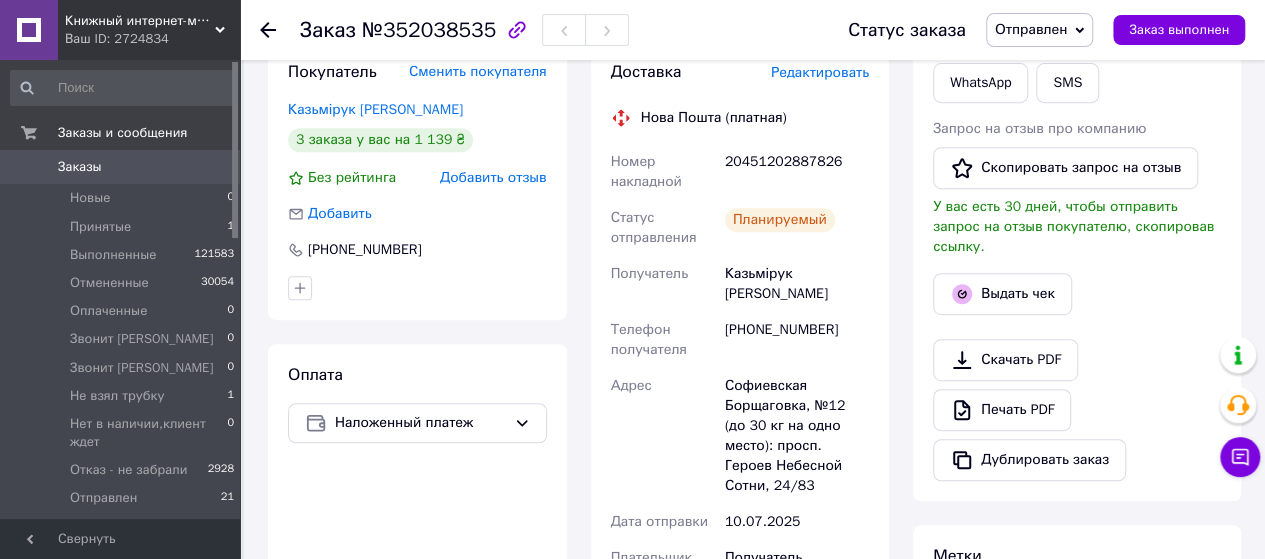 scroll, scrollTop: 300, scrollLeft: 0, axis: vertical 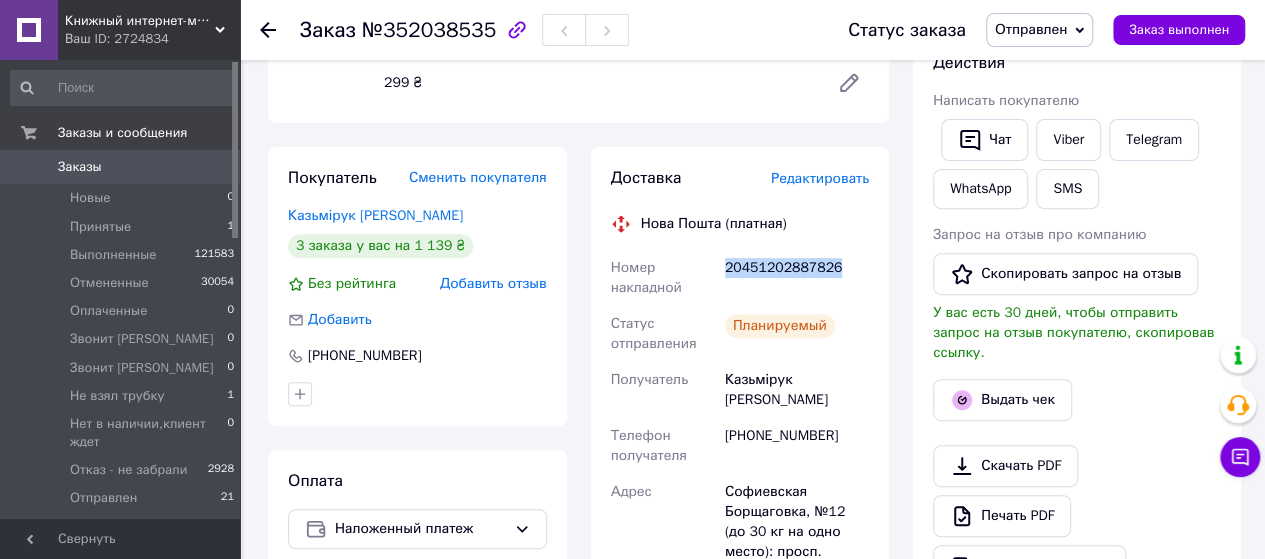 drag, startPoint x: 836, startPoint y: 256, endPoint x: 727, endPoint y: 279, distance: 111.40018 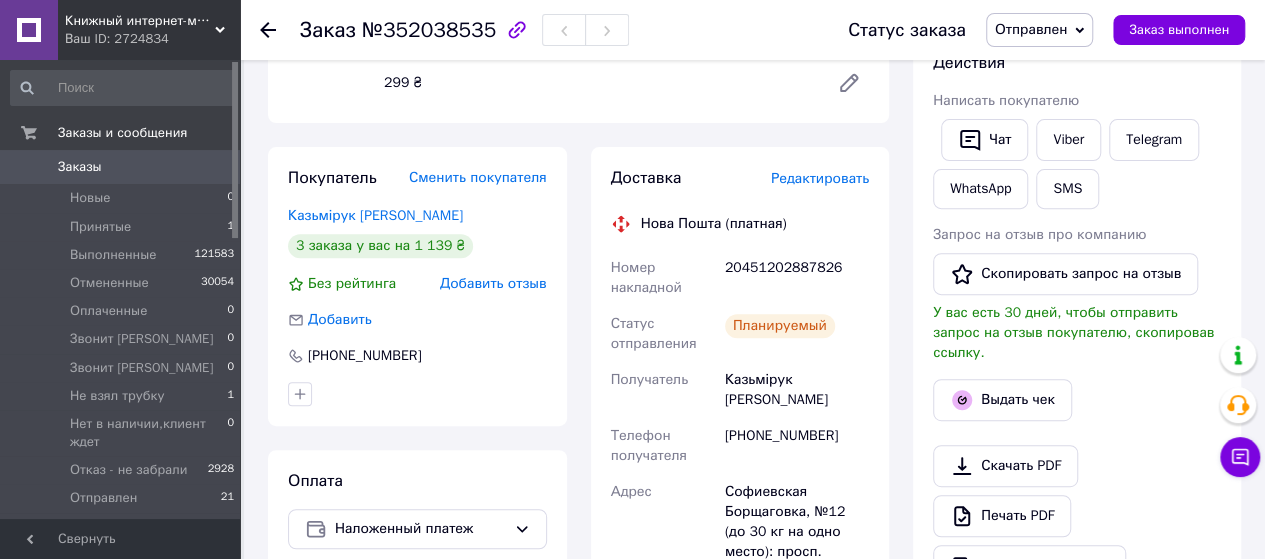 click on "Доставка" at bounding box center [691, 178] 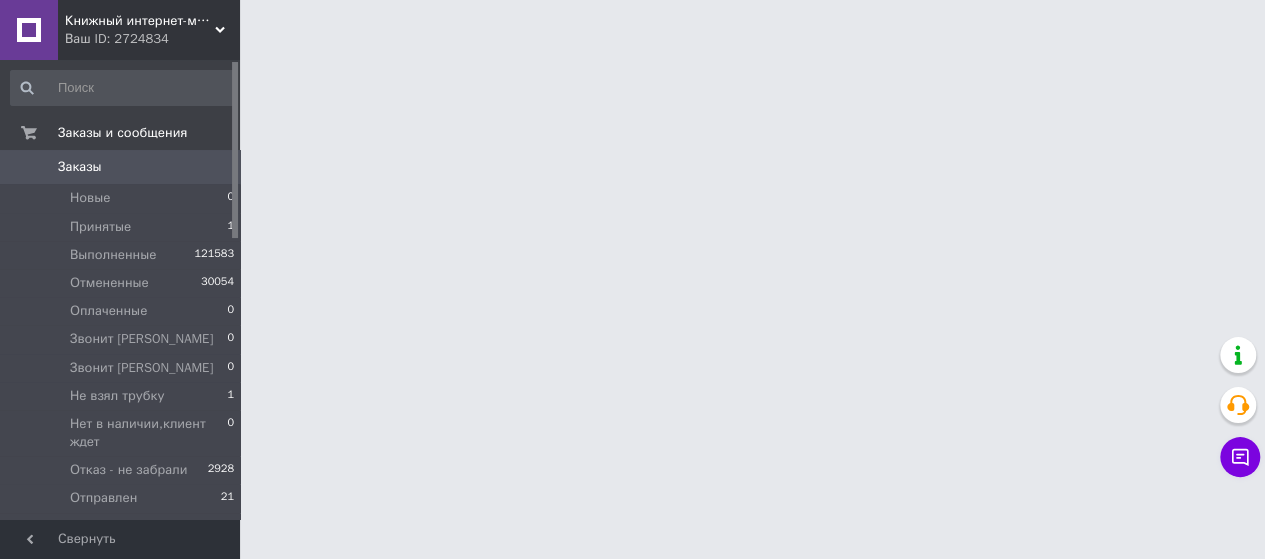 scroll, scrollTop: 0, scrollLeft: 0, axis: both 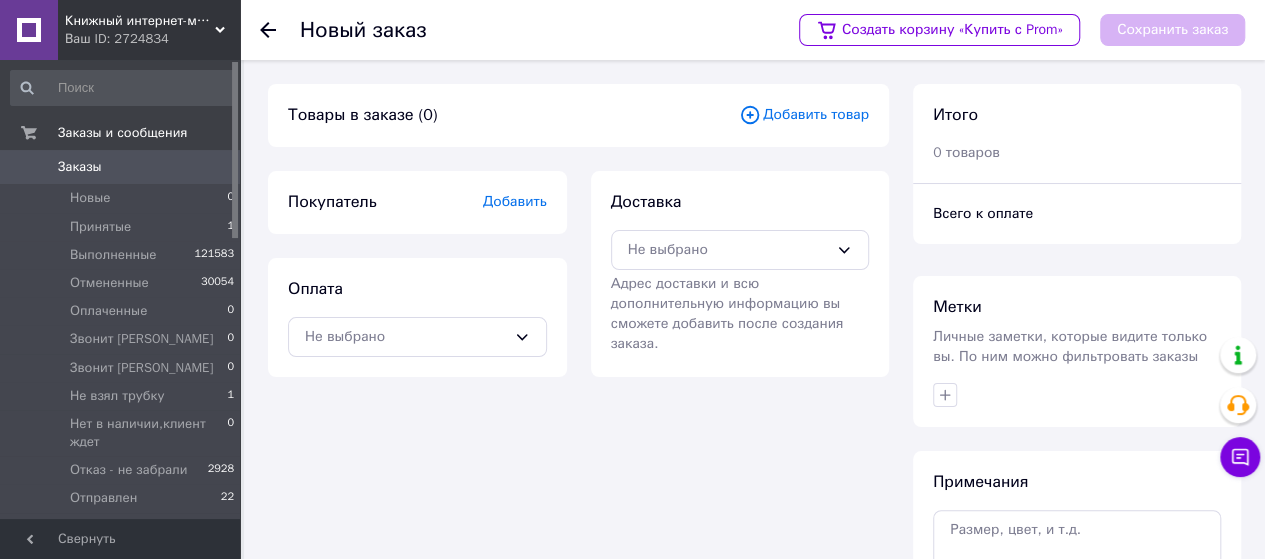 click on "Ваш ID: 2724834" at bounding box center [152, 39] 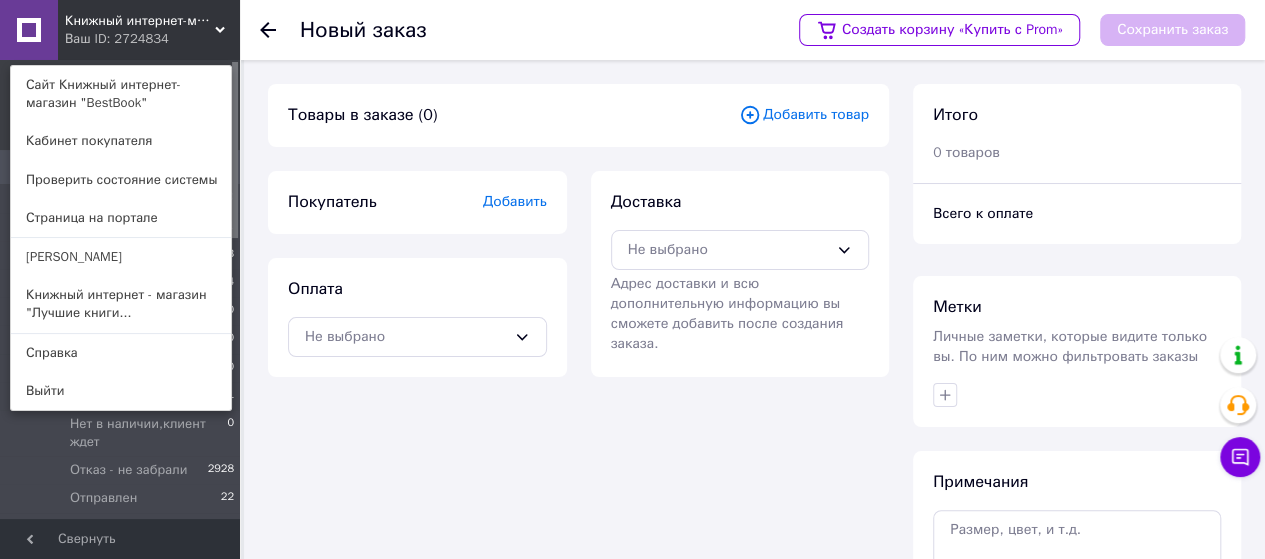 click on "Ваш ID: 2724834" at bounding box center (107, 39) 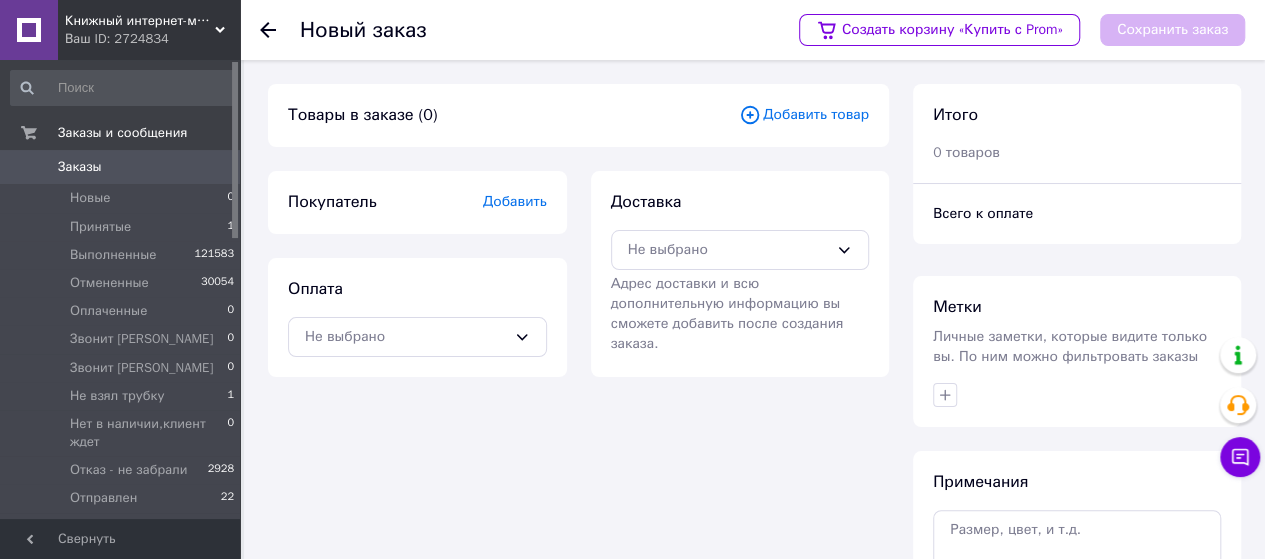 click 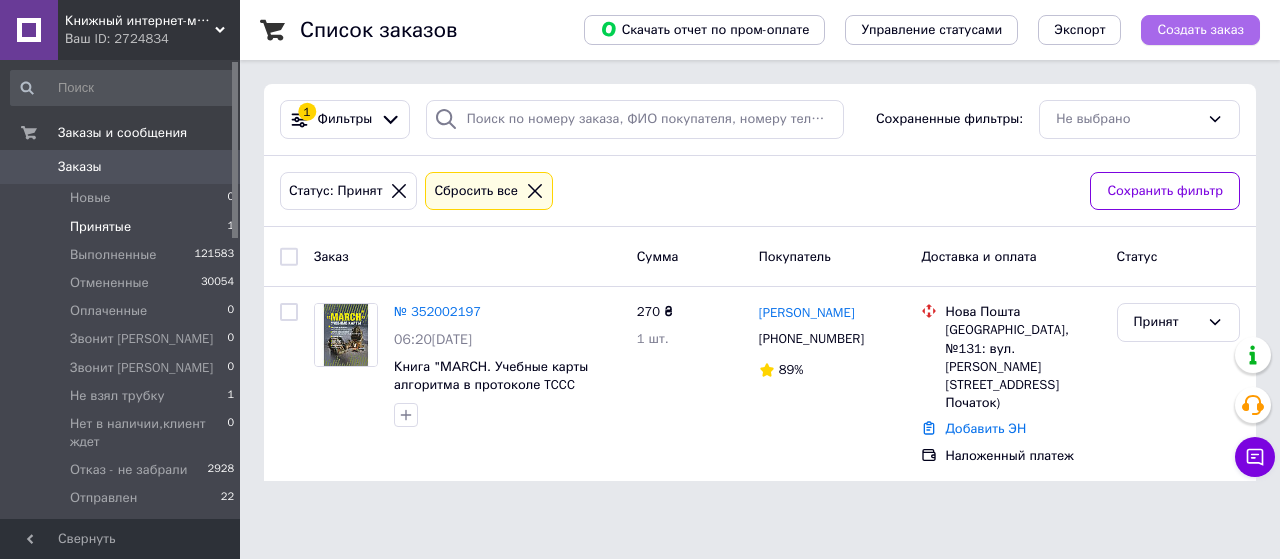 click on "Создать заказ" at bounding box center [1200, 30] 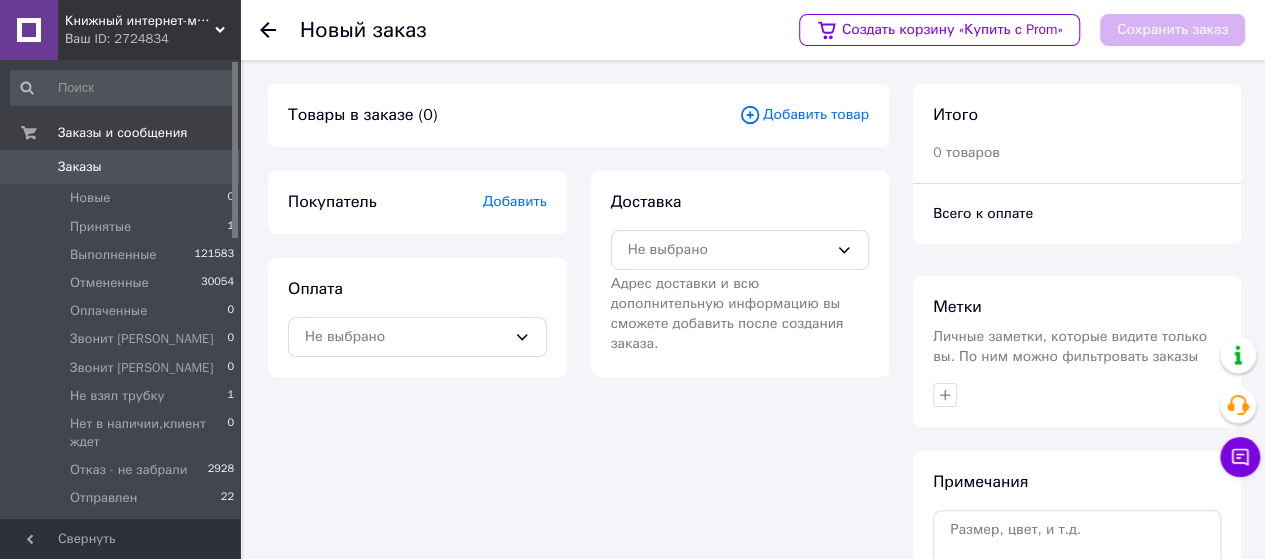 click on "Добавить товар" at bounding box center [804, 115] 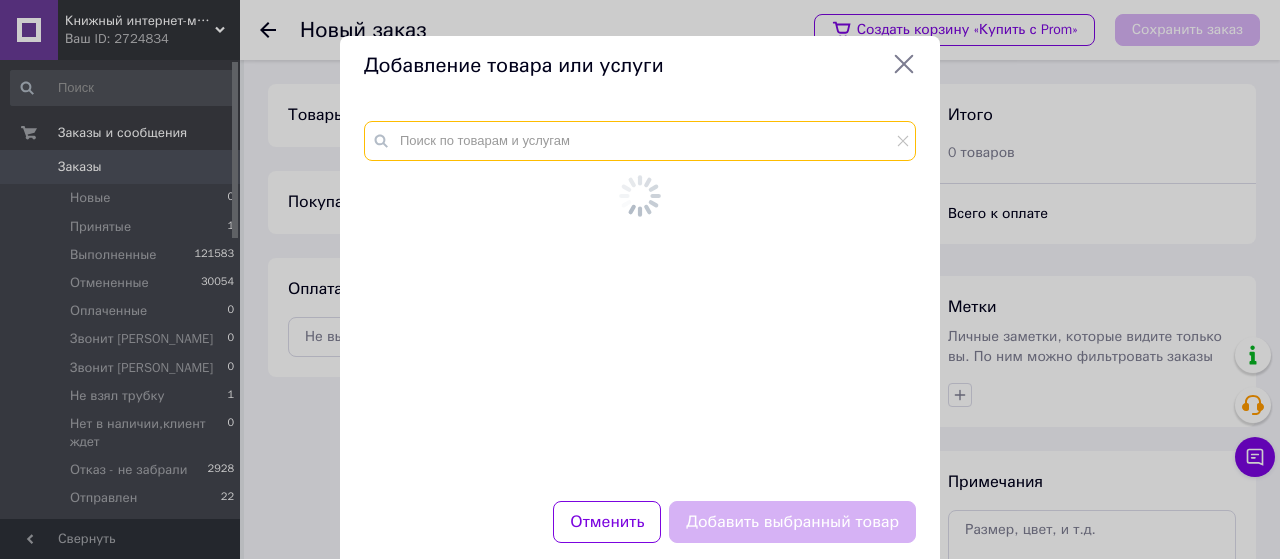 click at bounding box center (640, 141) 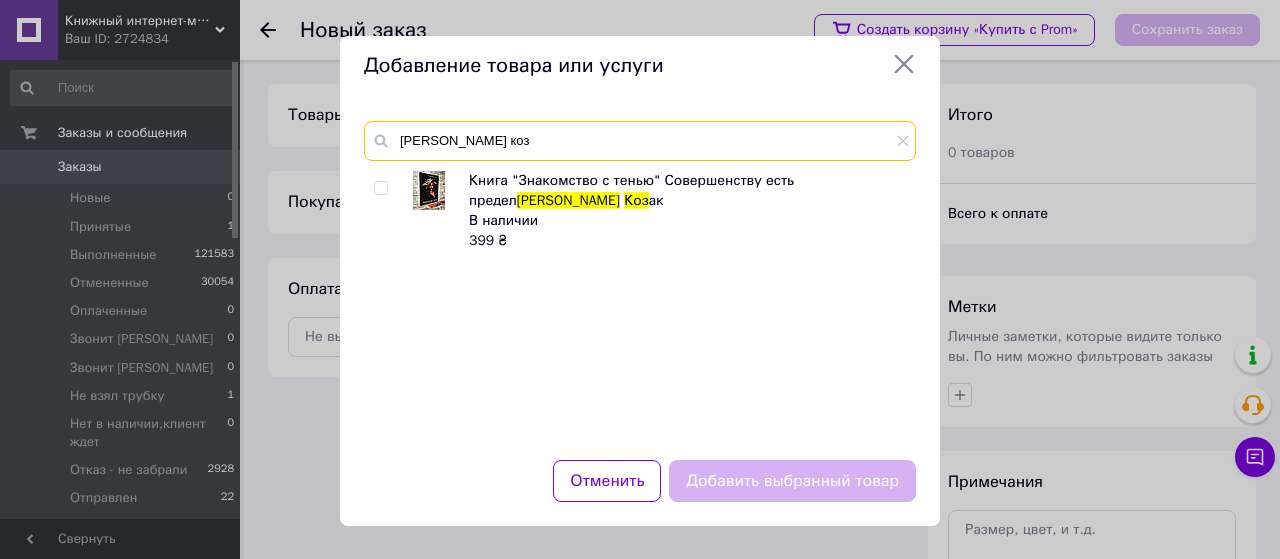 type on "[PERSON_NAME] коз" 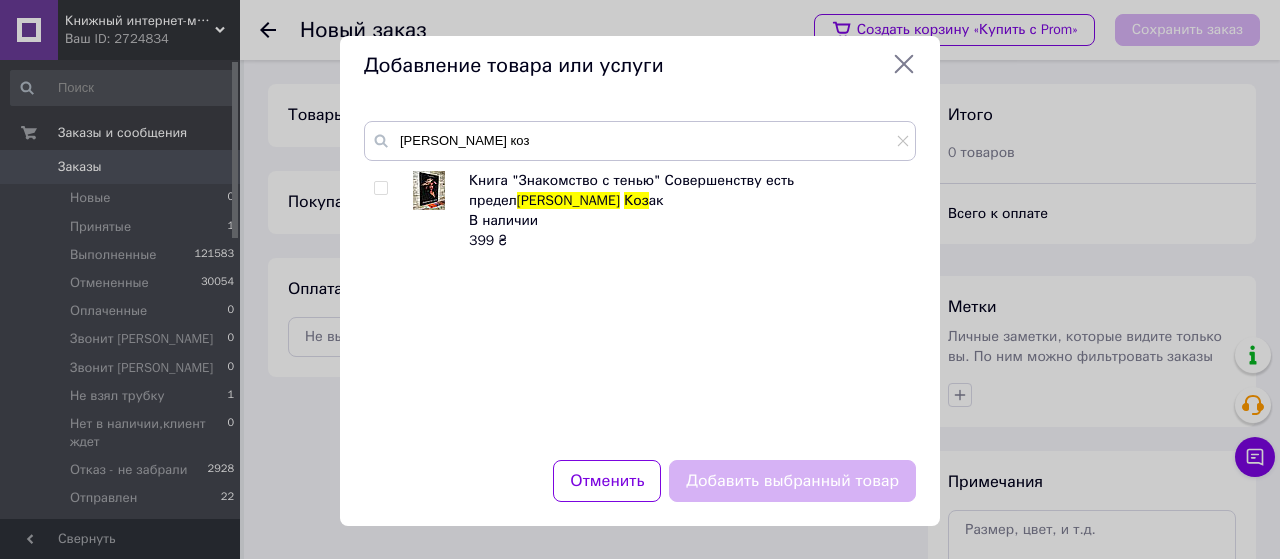 click at bounding box center [381, 188] 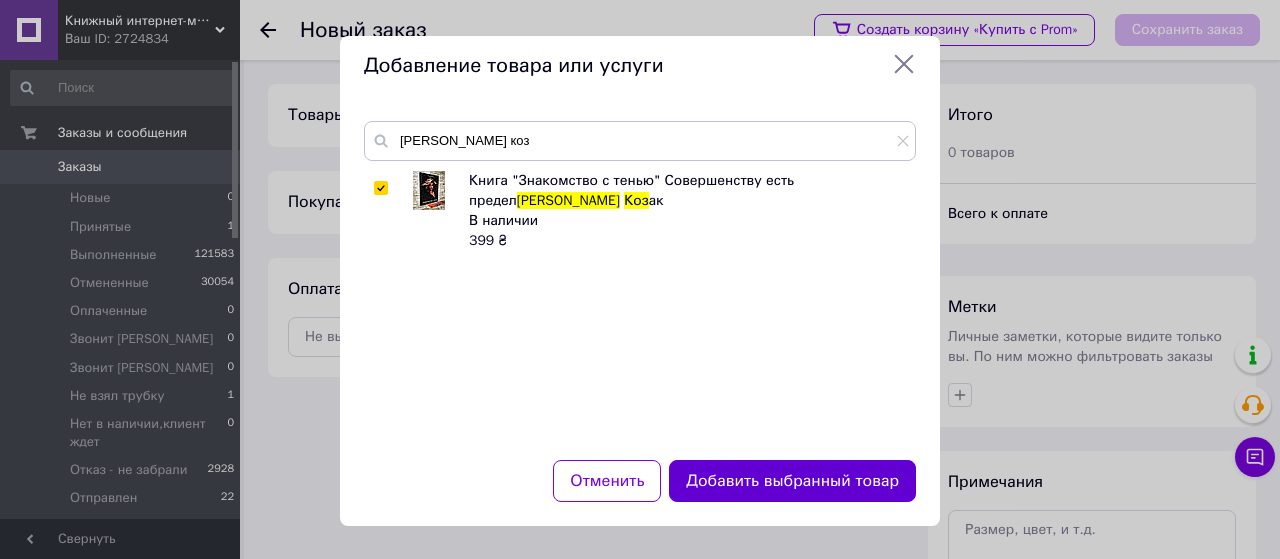 click on "Добавить выбранный товар" at bounding box center (792, 481) 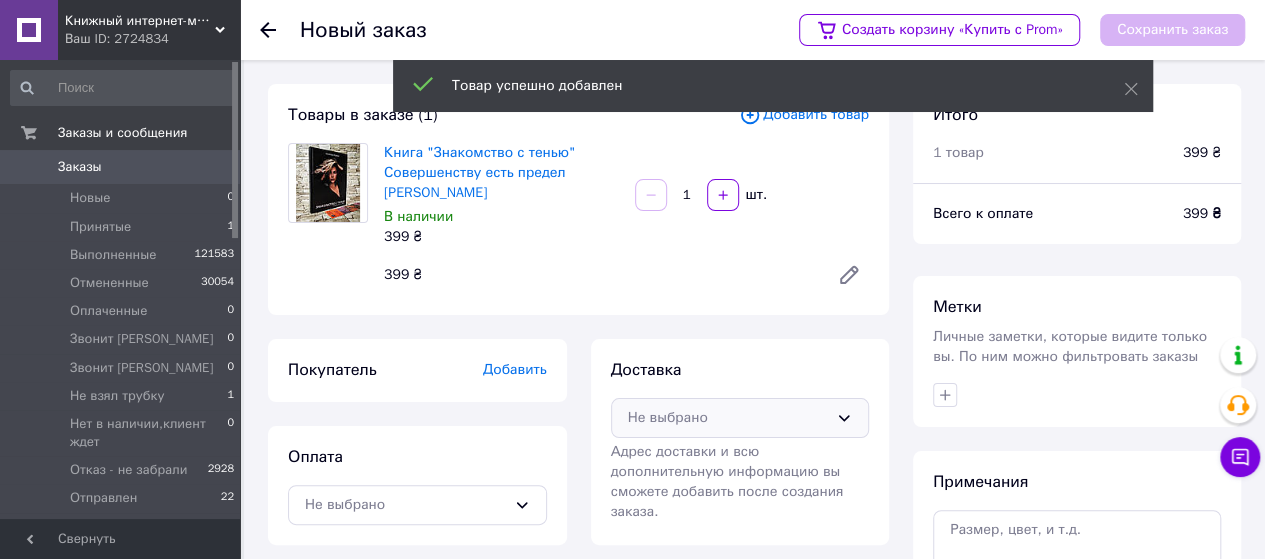 drag, startPoint x: 732, startPoint y: 419, endPoint x: 732, endPoint y: 435, distance: 16 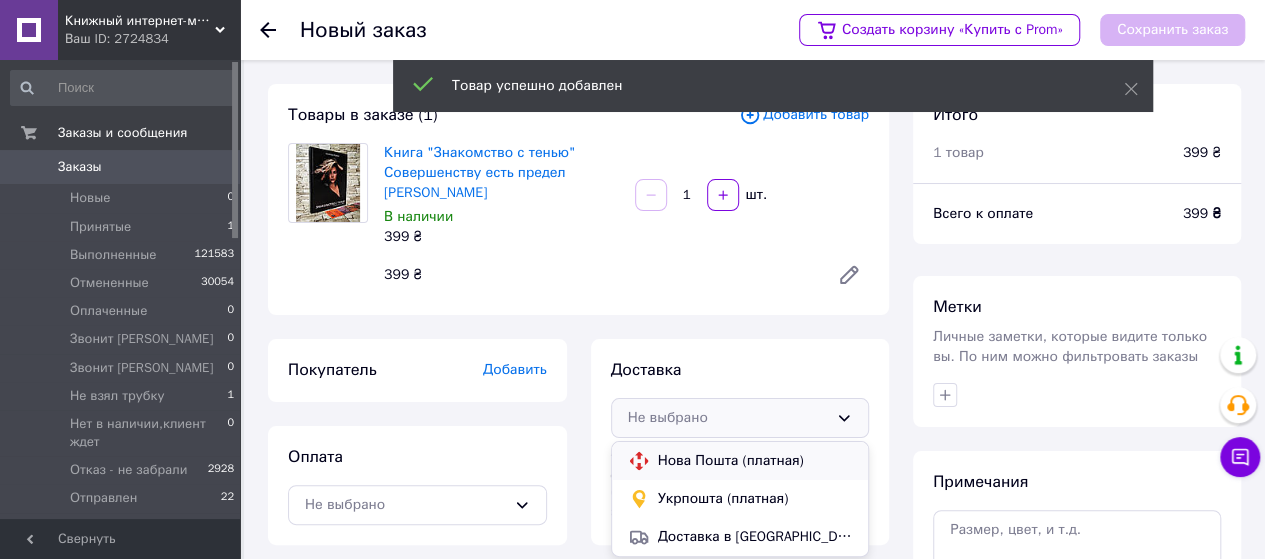 click on "Нова Пошта (платная)" at bounding box center (755, 461) 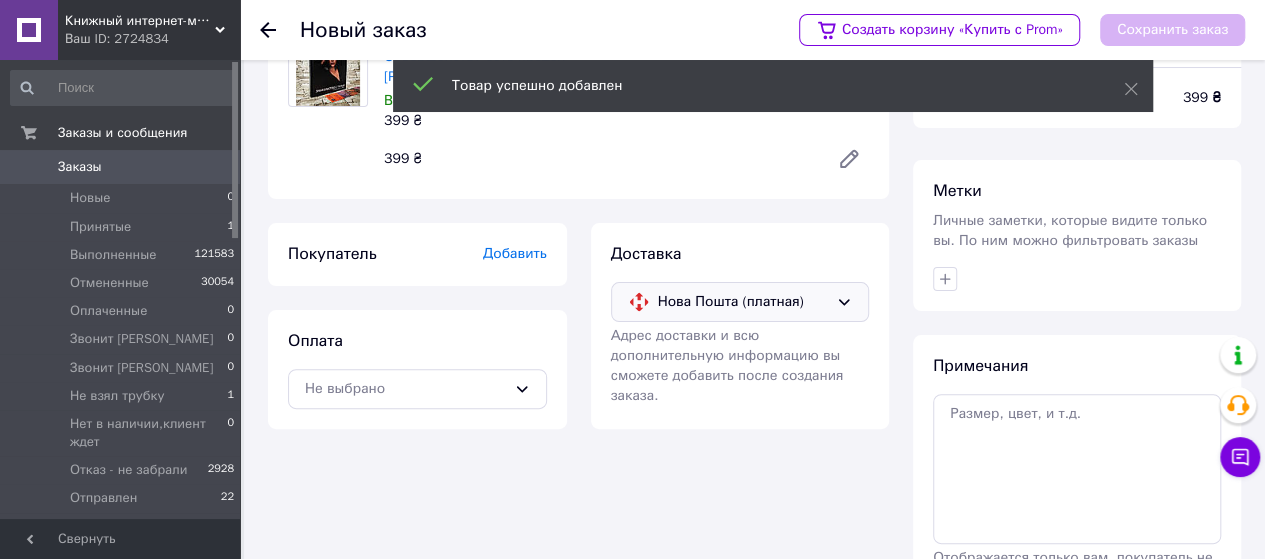 scroll, scrollTop: 263, scrollLeft: 0, axis: vertical 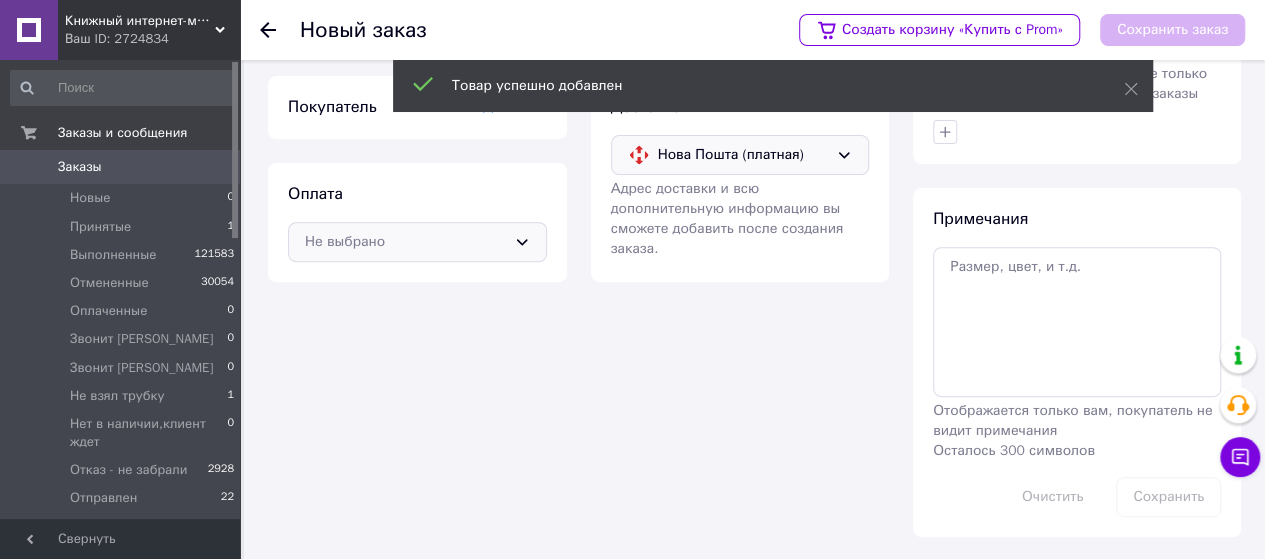 click on "Не выбрано" at bounding box center [405, 242] 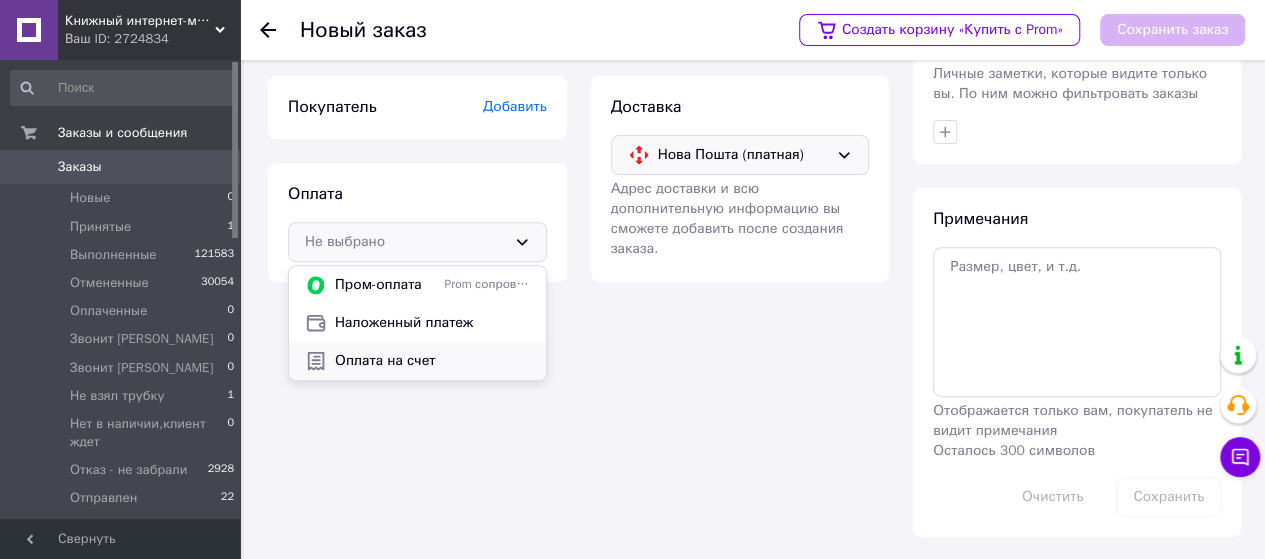 click on "Оплата на счет" at bounding box center (432, 361) 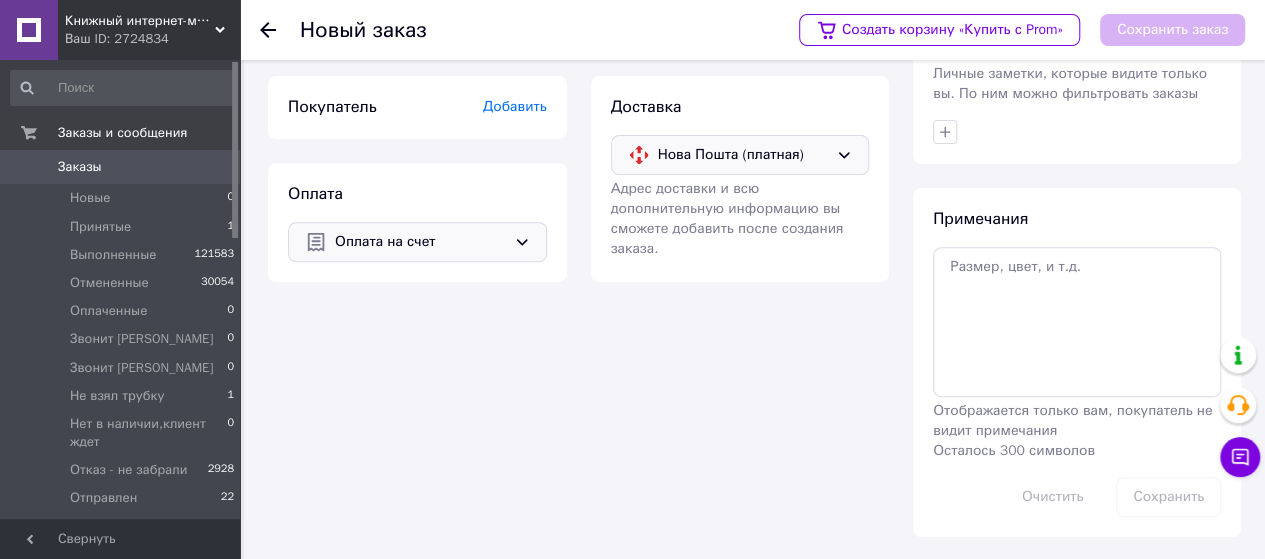 click on "Добавить" at bounding box center (515, 106) 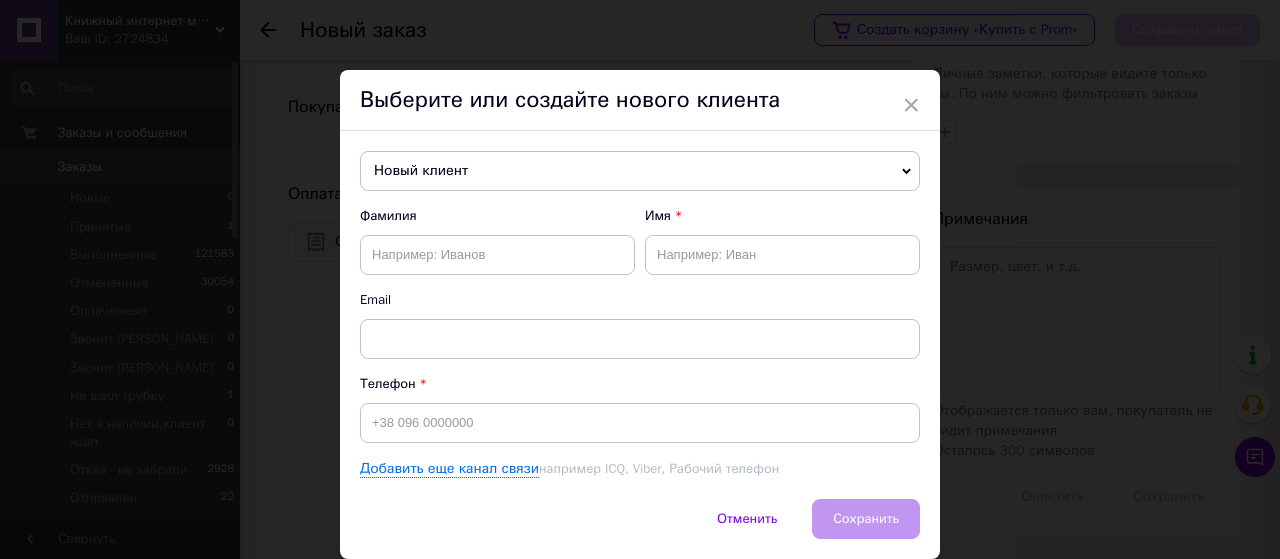 click on "Новый клиент" at bounding box center (640, 171) 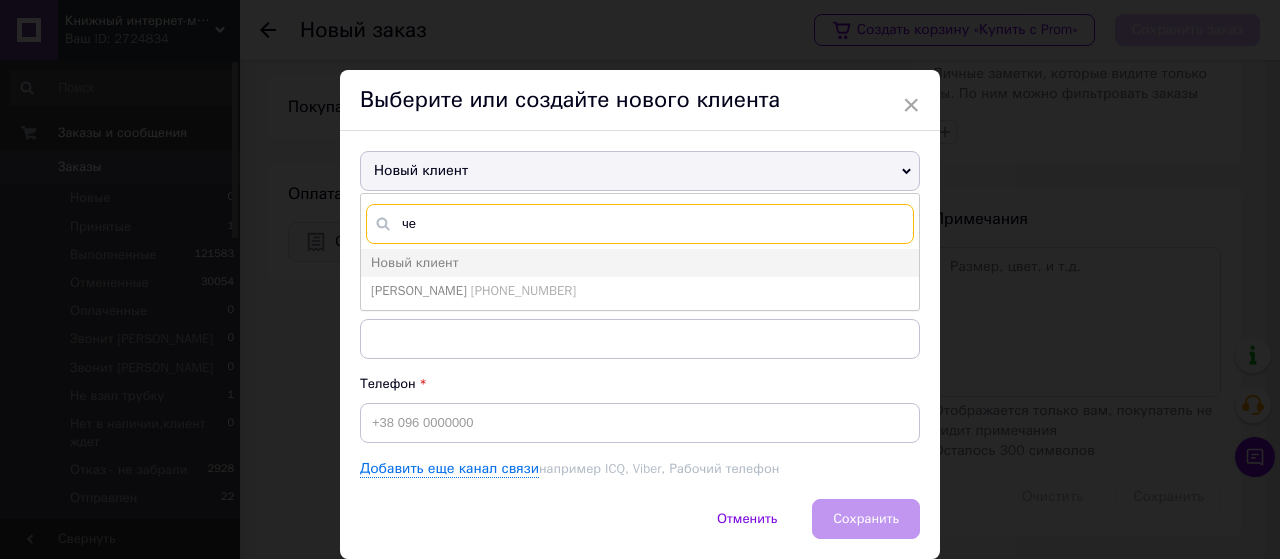type on "ч" 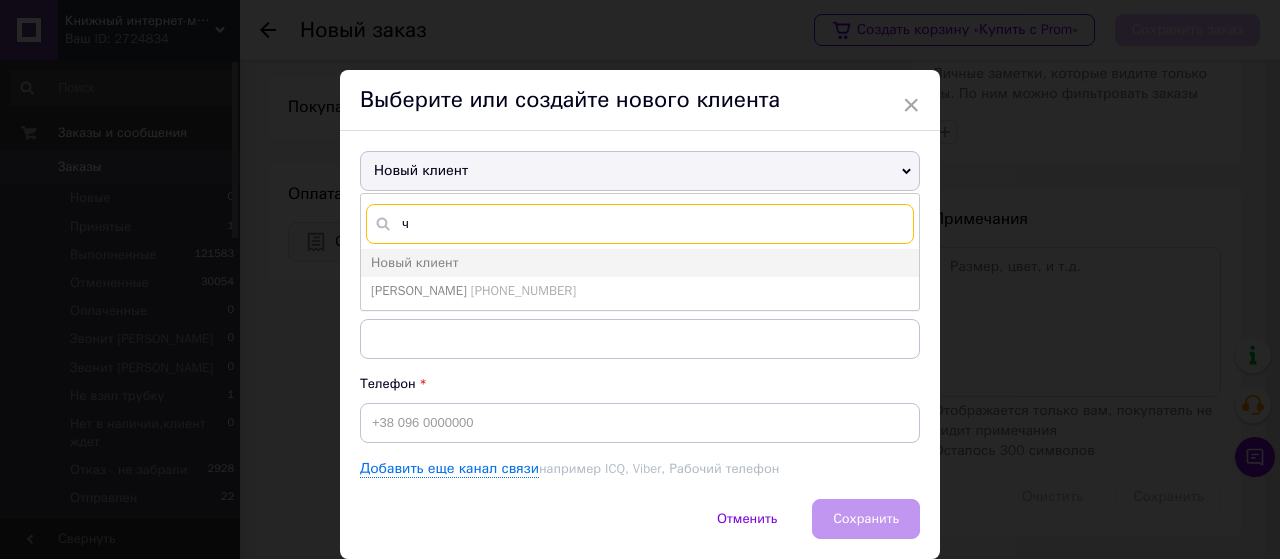 type 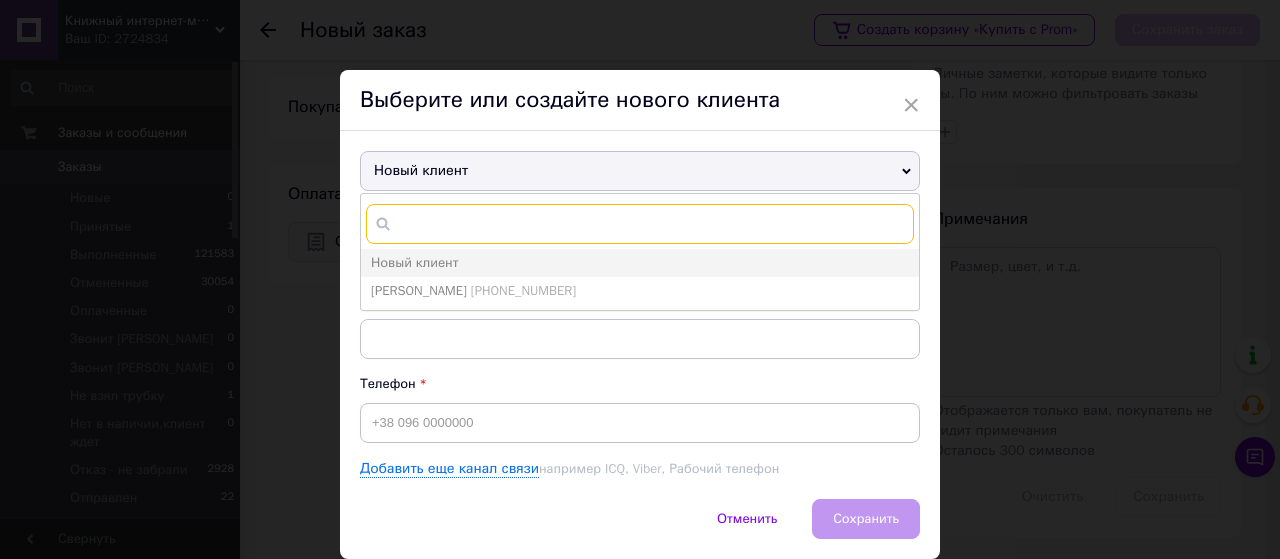 click at bounding box center [640, 224] 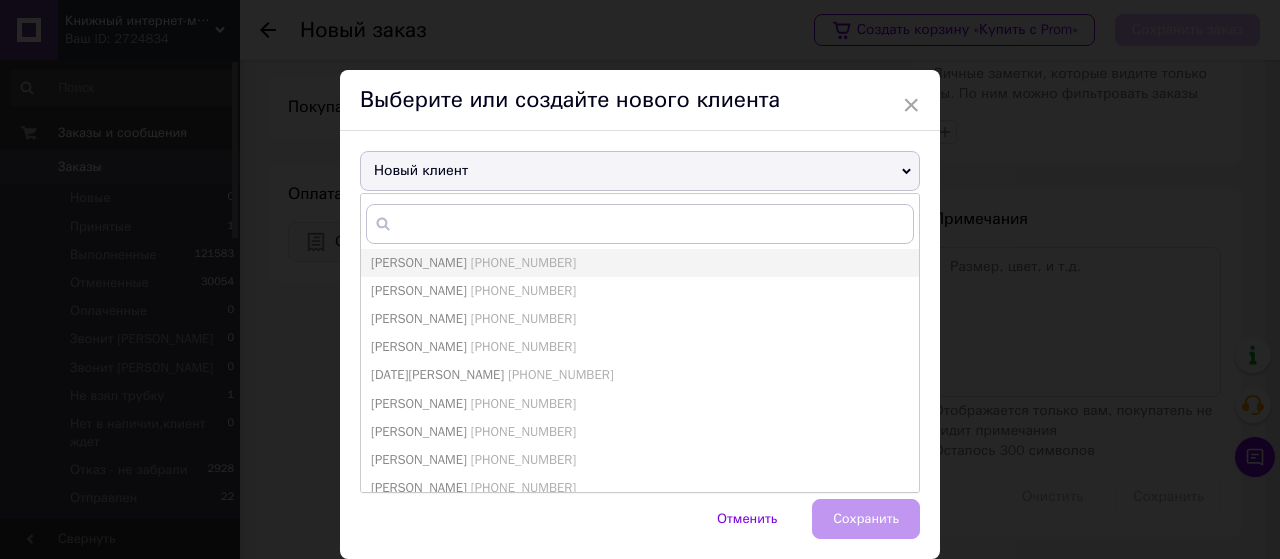 click on "Новый клиент" at bounding box center [640, 171] 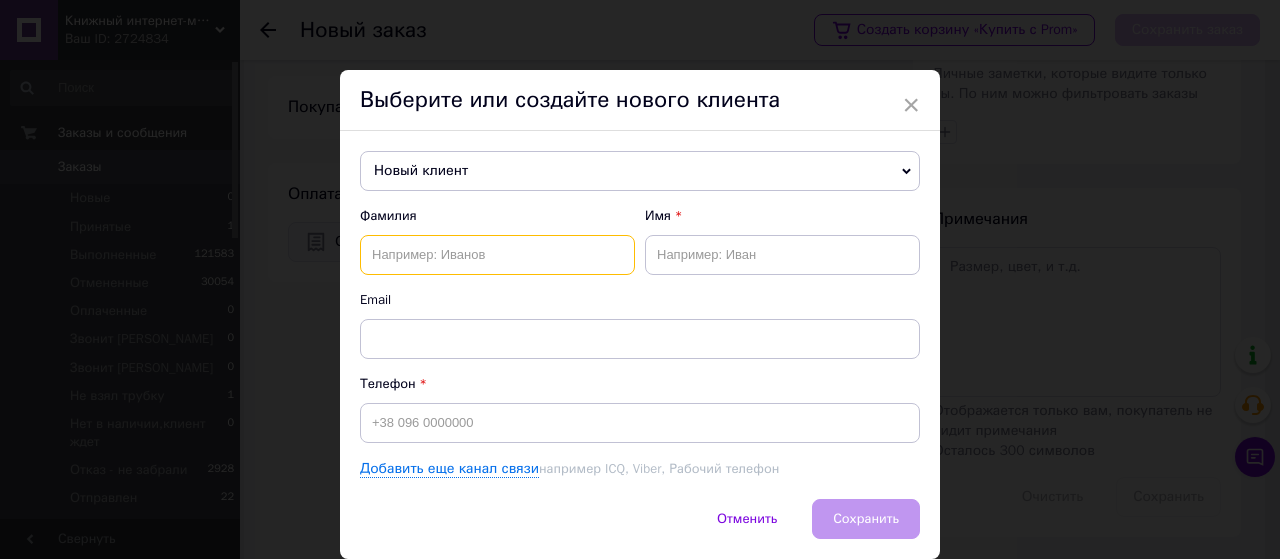 click at bounding box center (497, 255) 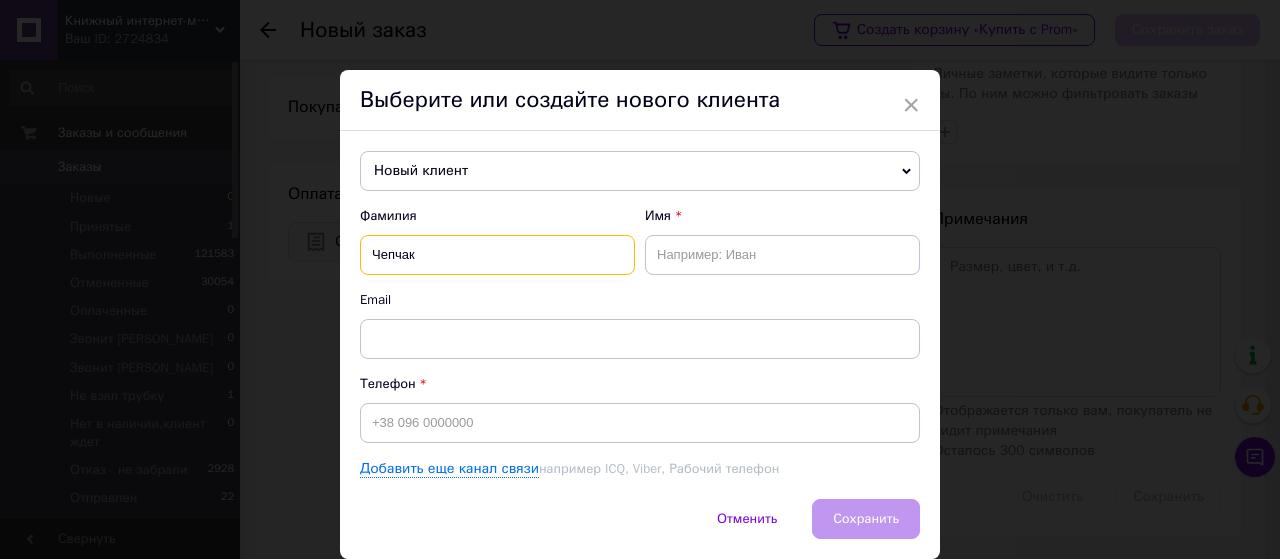 type on "Чепчак" 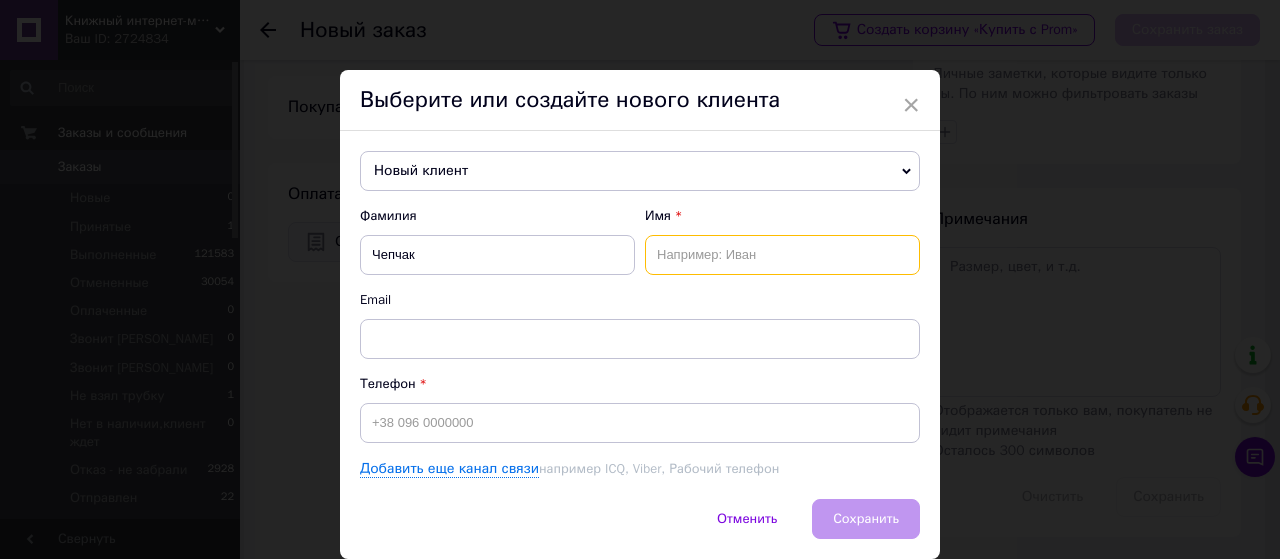 click at bounding box center (782, 255) 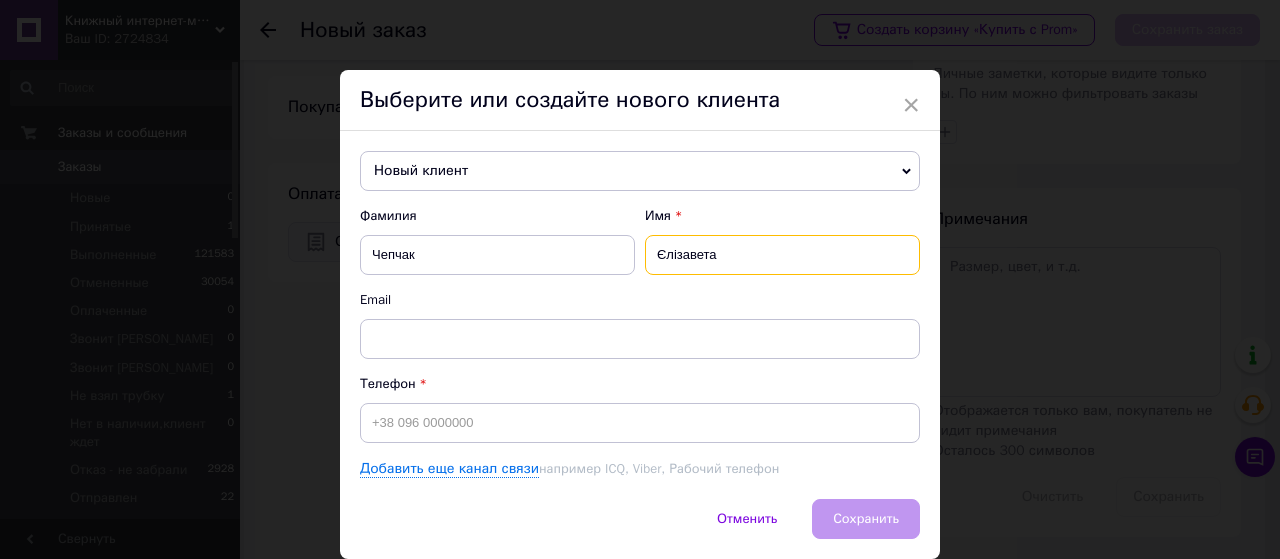 type on "Єлізавета" 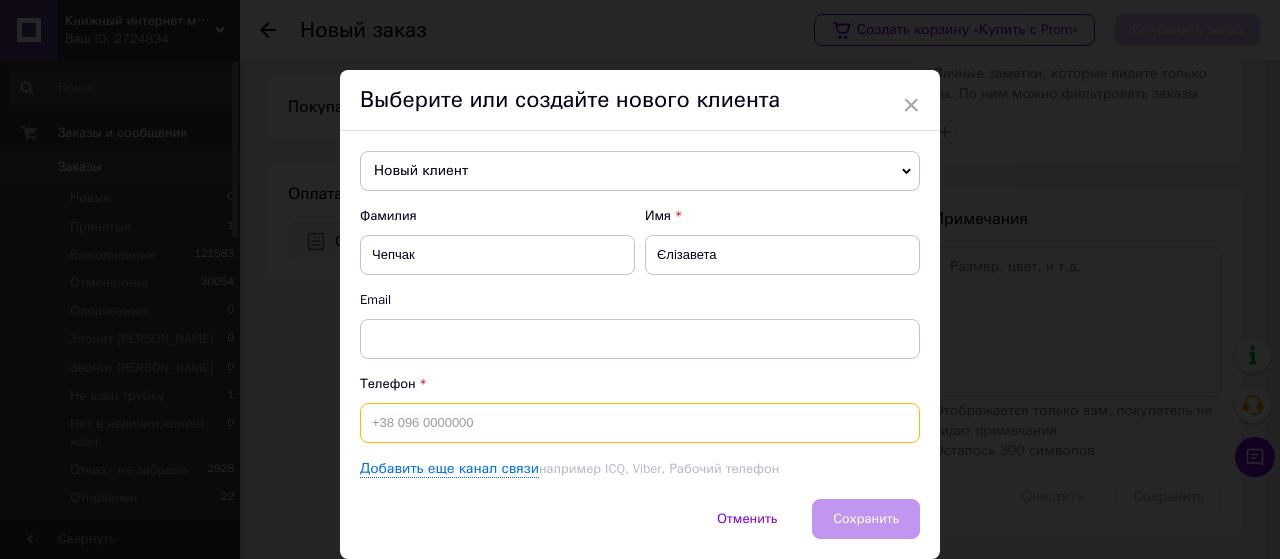 click at bounding box center (640, 423) 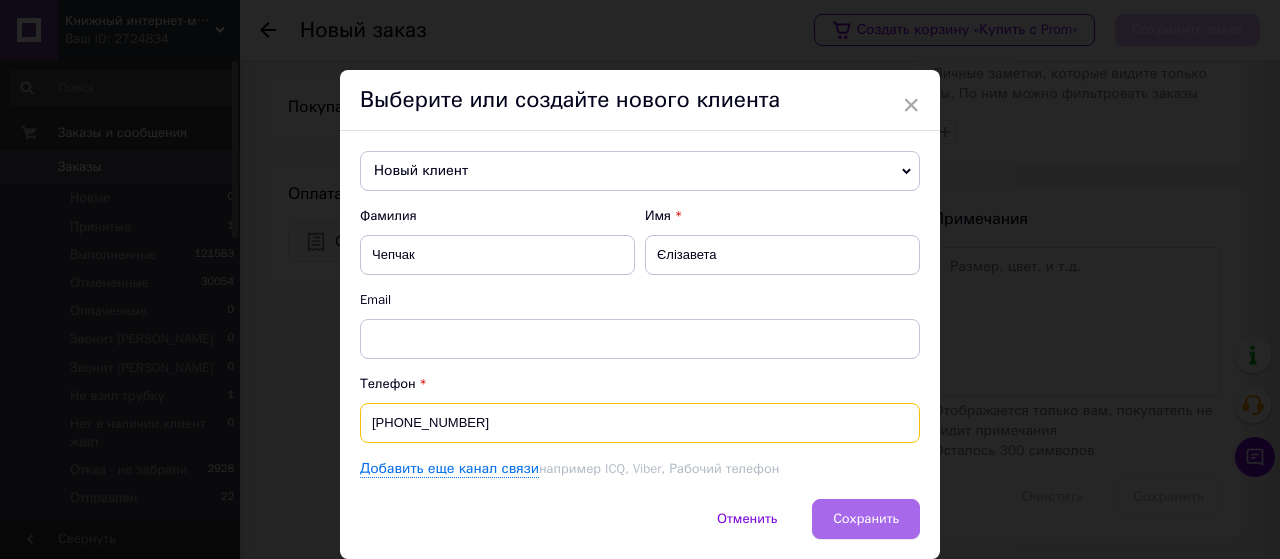 type on "[PHONE_NUMBER]" 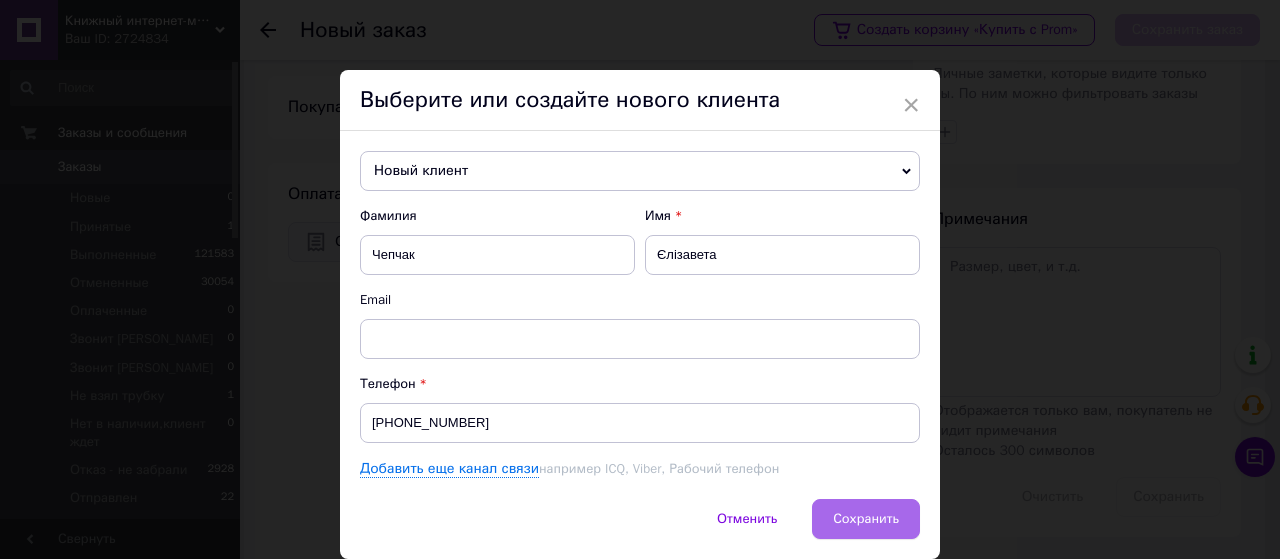 click on "Сохранить" at bounding box center (866, 518) 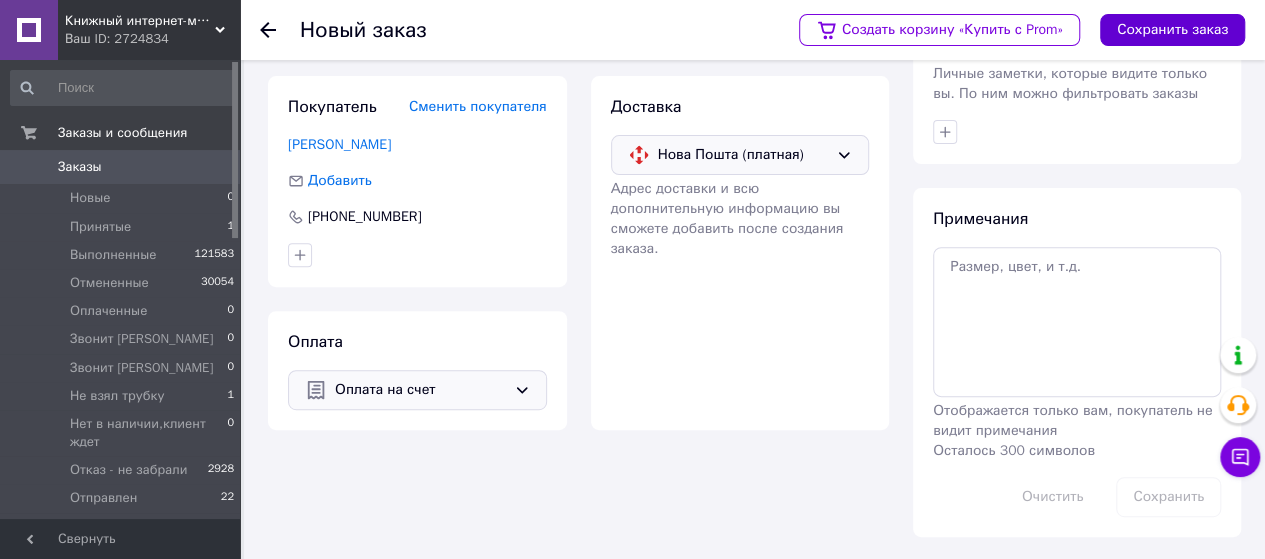 click on "Сохранить заказ" at bounding box center [1172, 30] 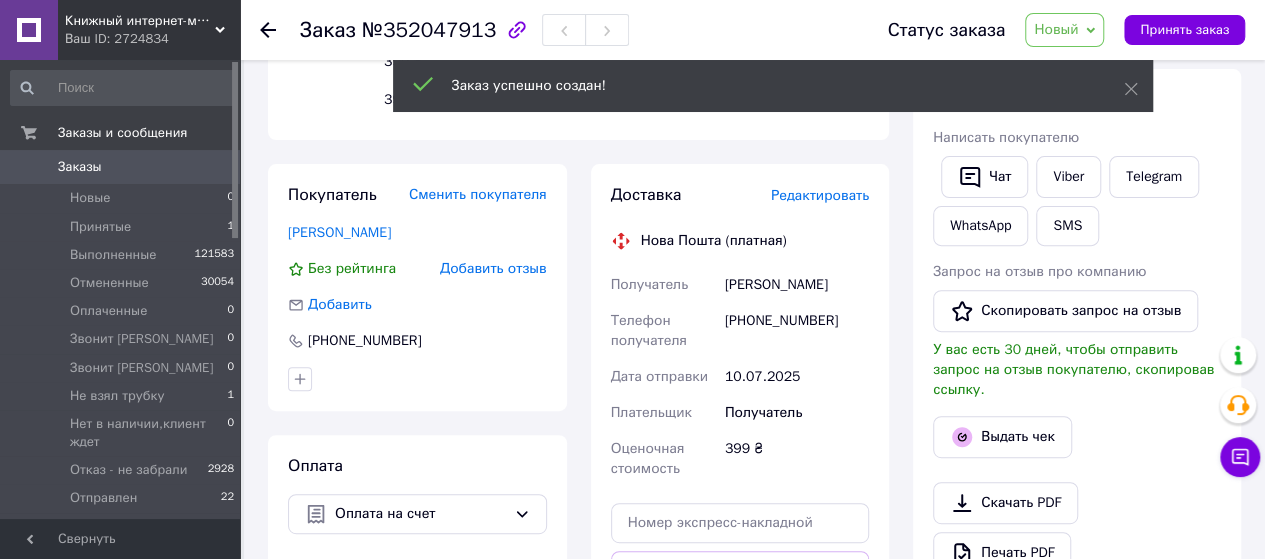 click on "Новый" at bounding box center (1056, 29) 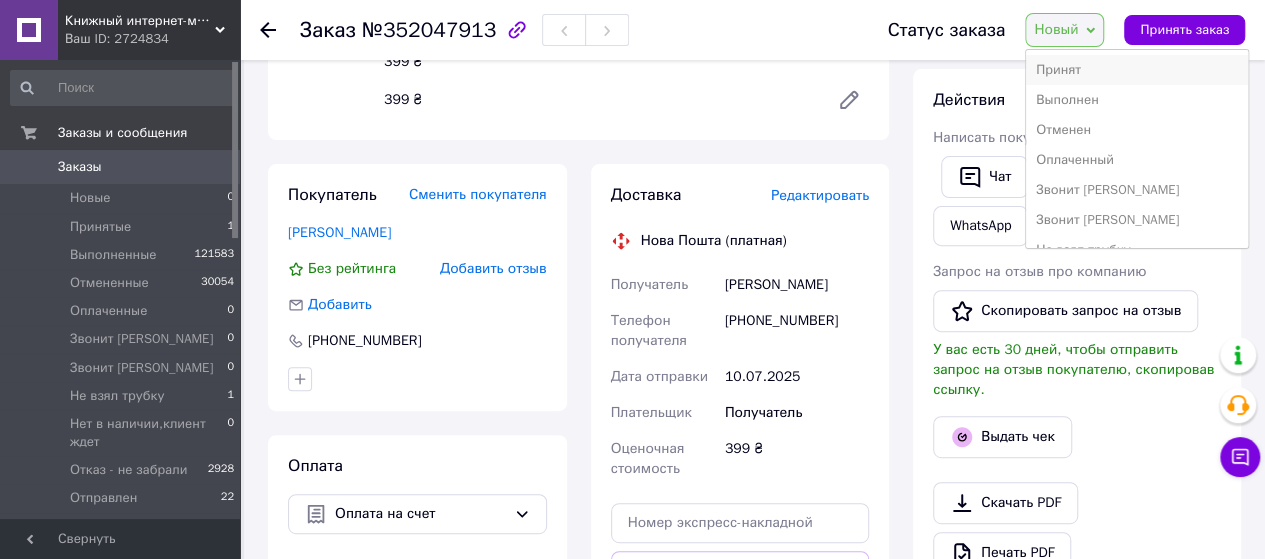 click on "Принят" at bounding box center [1137, 70] 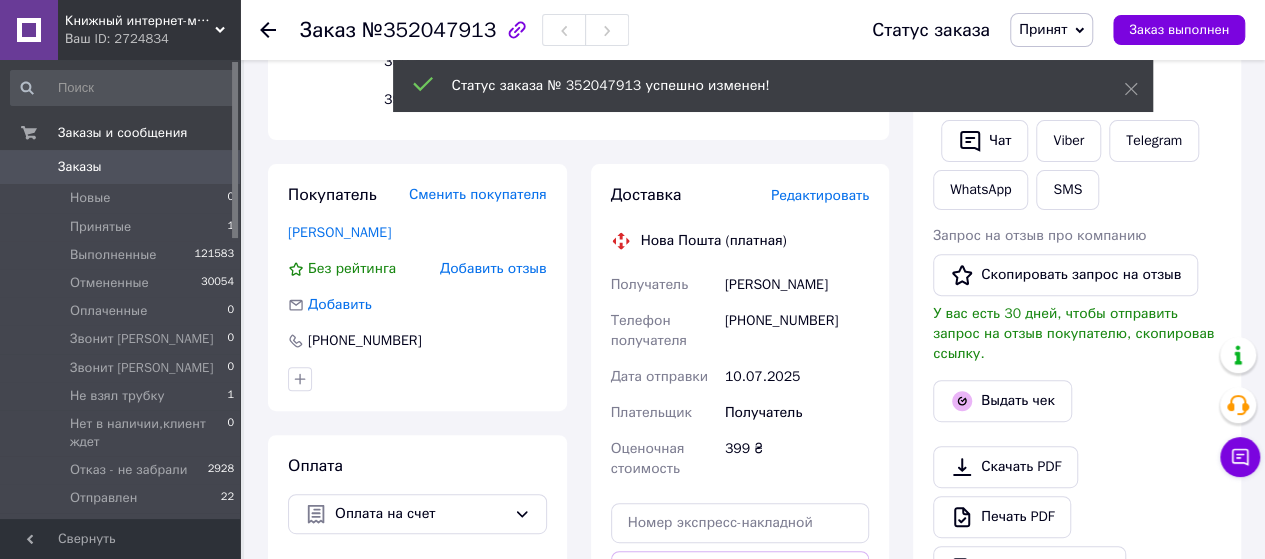 click on "Принят" at bounding box center [1043, 29] 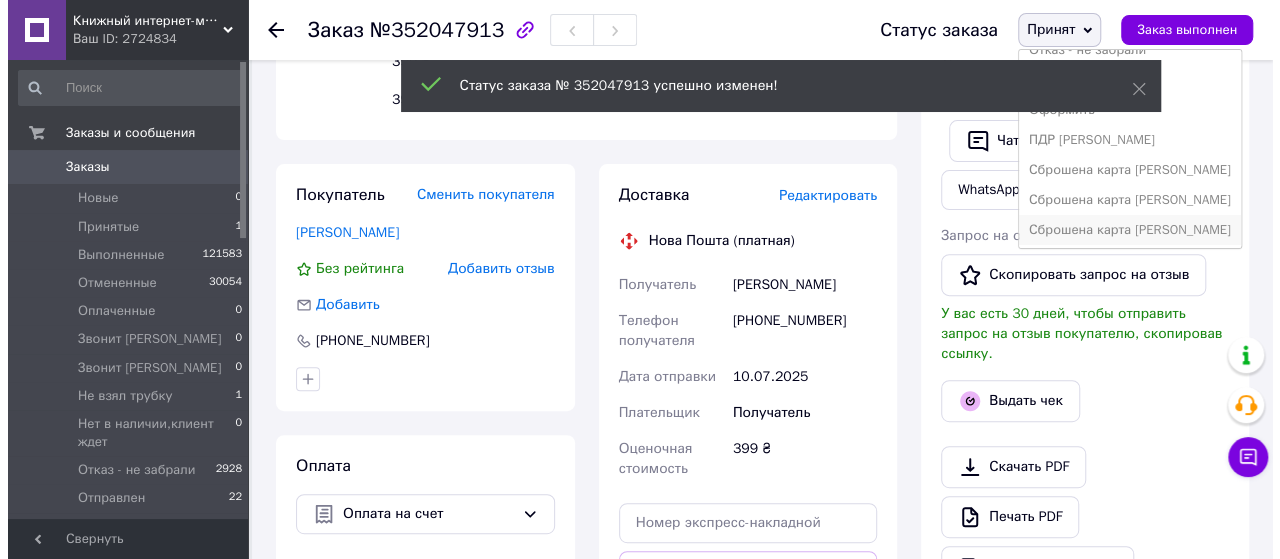 scroll, scrollTop: 231, scrollLeft: 0, axis: vertical 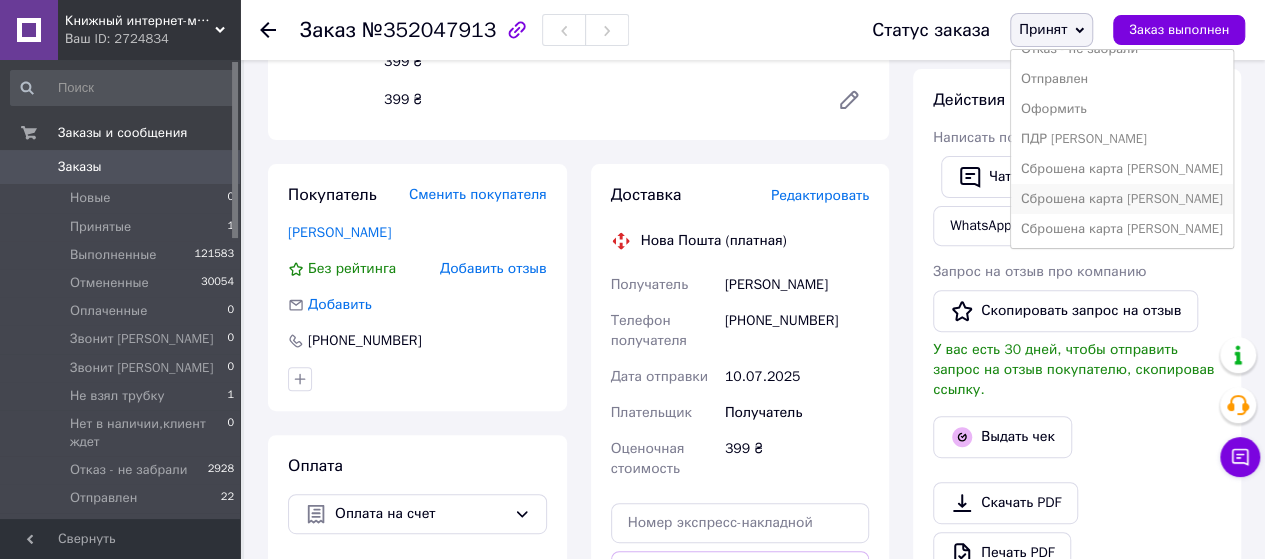 click on "Сброшена карта [PERSON_NAME]" at bounding box center [1122, 199] 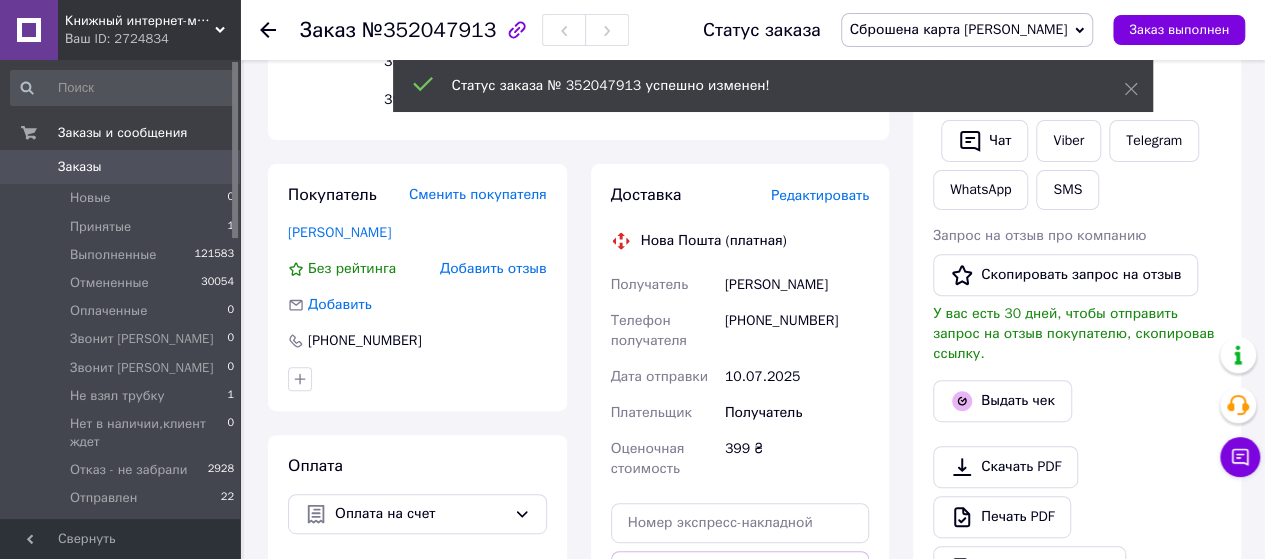 click on "Редактировать" at bounding box center (820, 195) 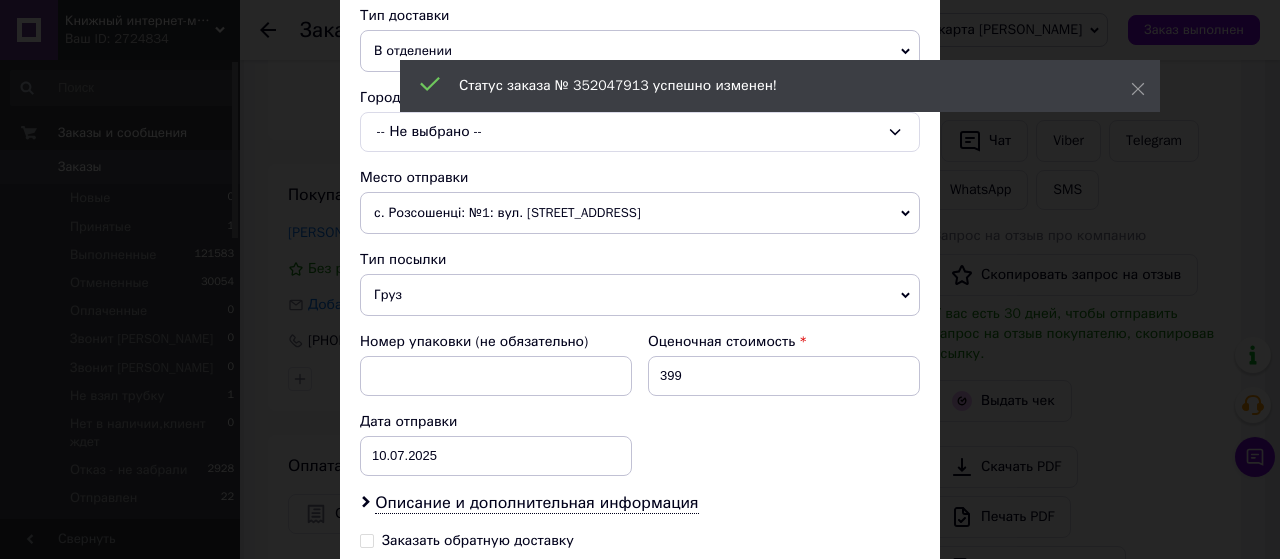 scroll, scrollTop: 500, scrollLeft: 0, axis: vertical 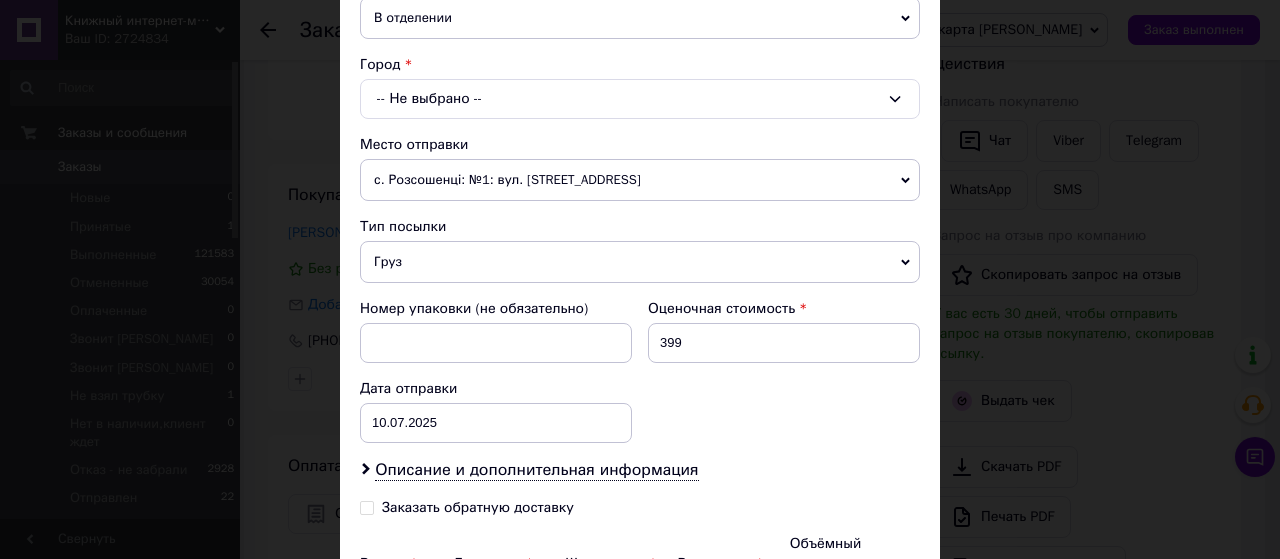 click on "Груз" at bounding box center [640, 262] 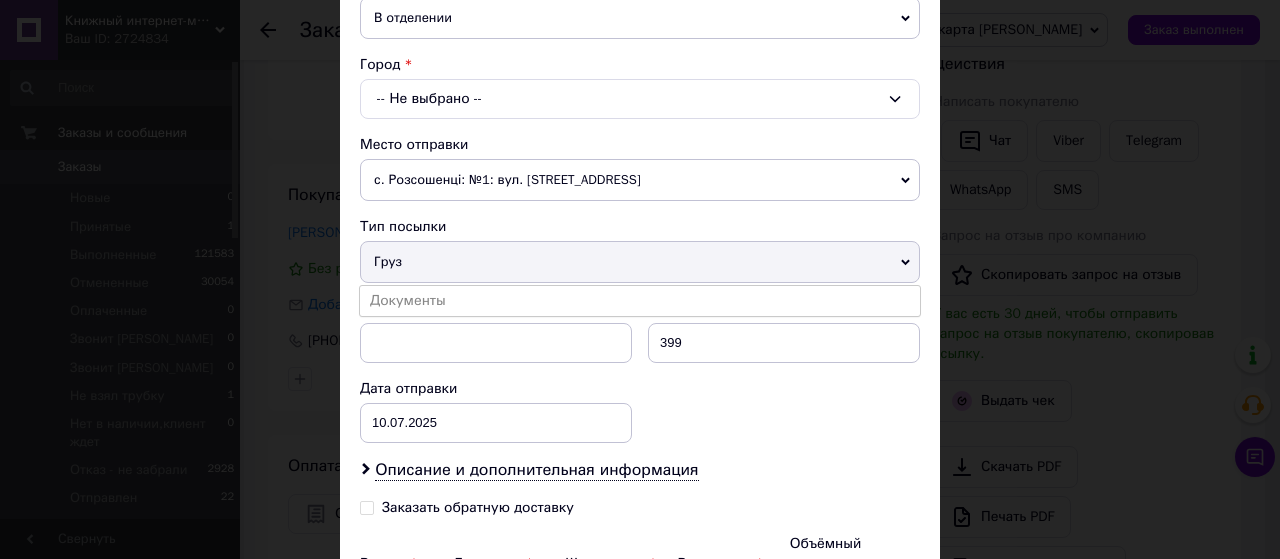 click on "Груз" at bounding box center (640, 262) 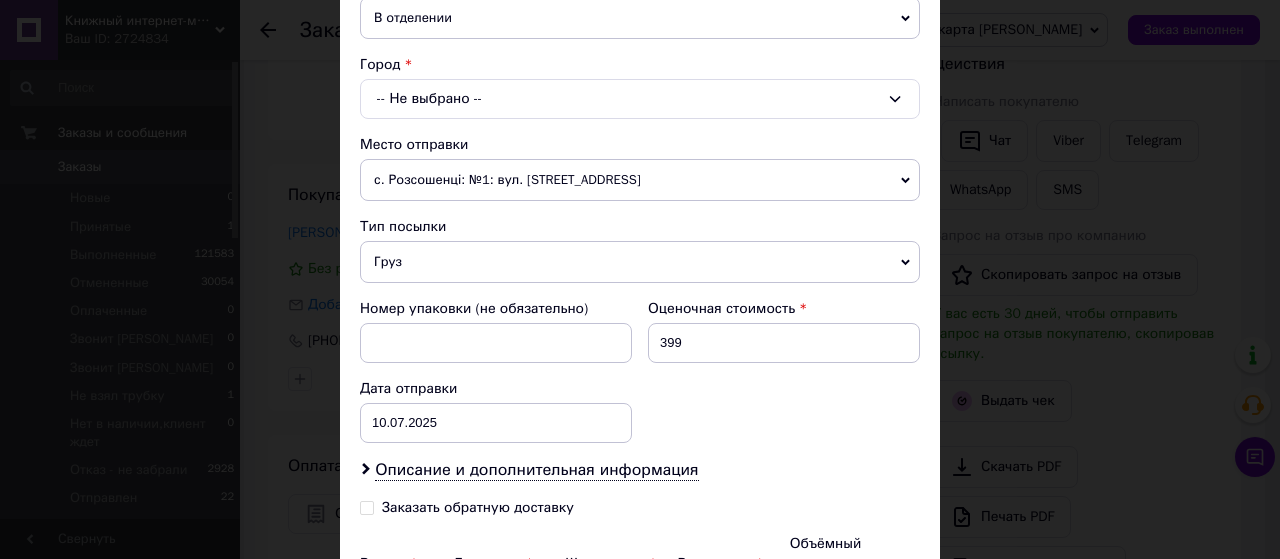 click on "-- Не выбрано --" at bounding box center [640, 99] 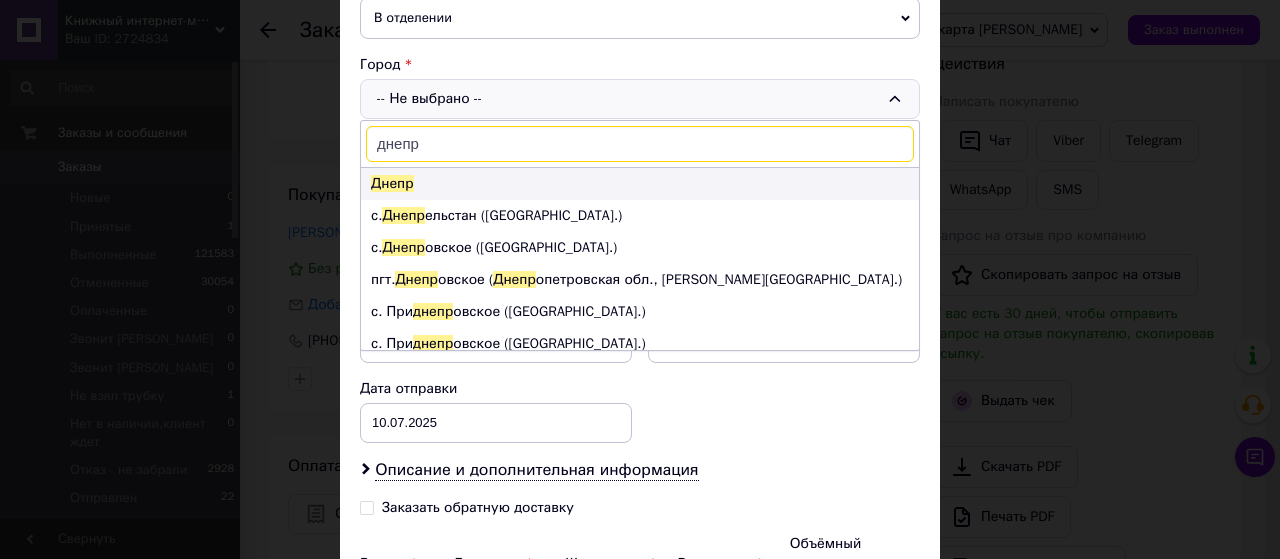 type on "днепр" 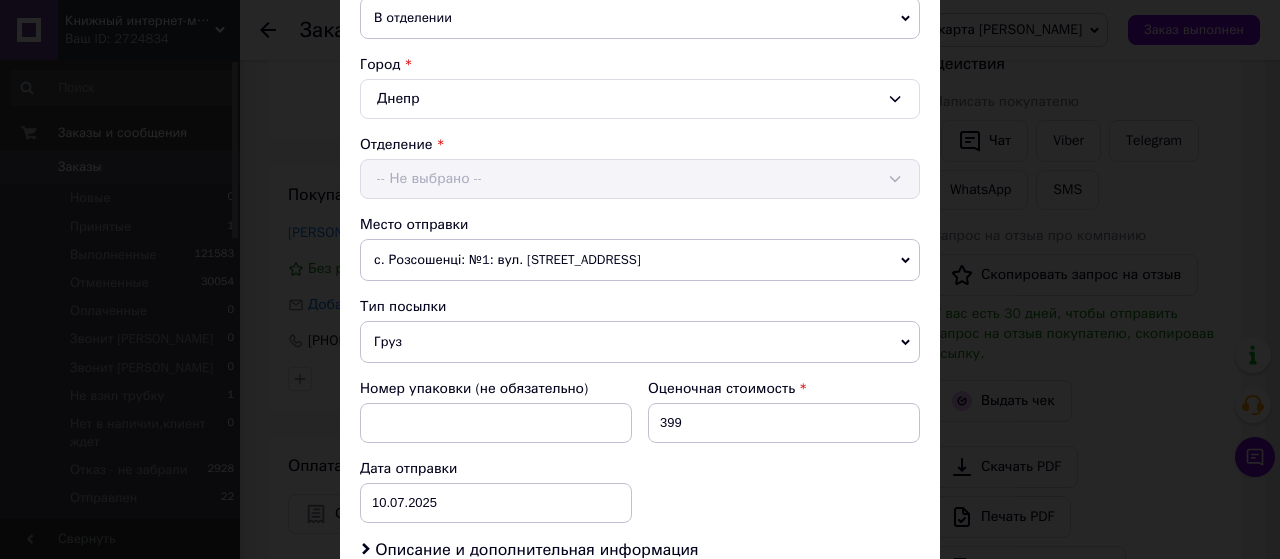 click on "Отделение -- Не выбрано --" at bounding box center (640, 167) 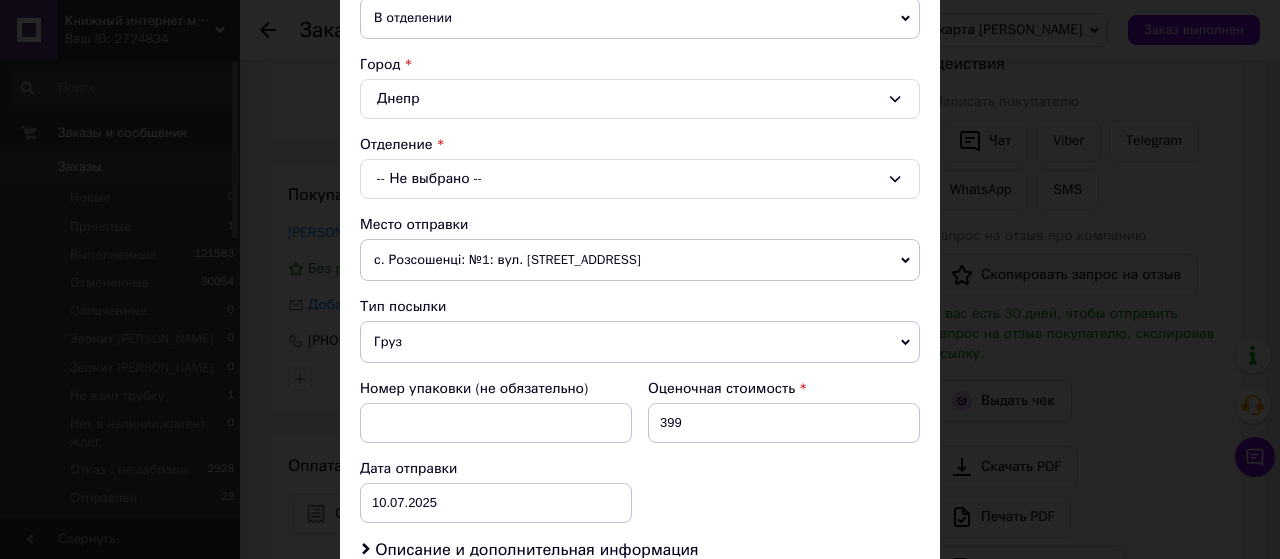 click on "-- Не выбрано --" at bounding box center (640, 179) 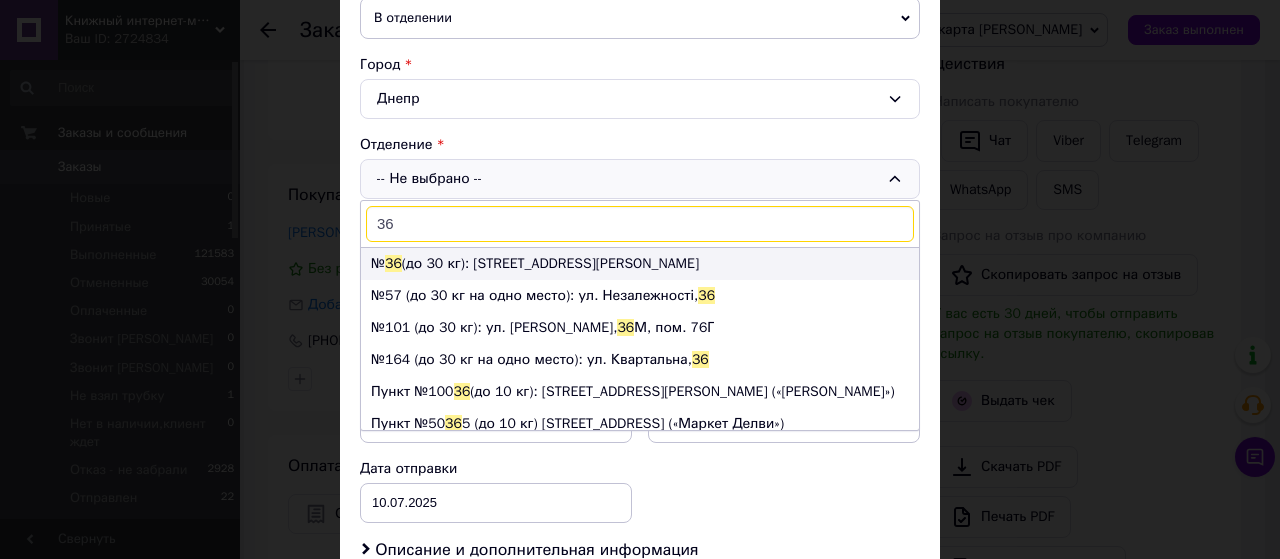 type on "36" 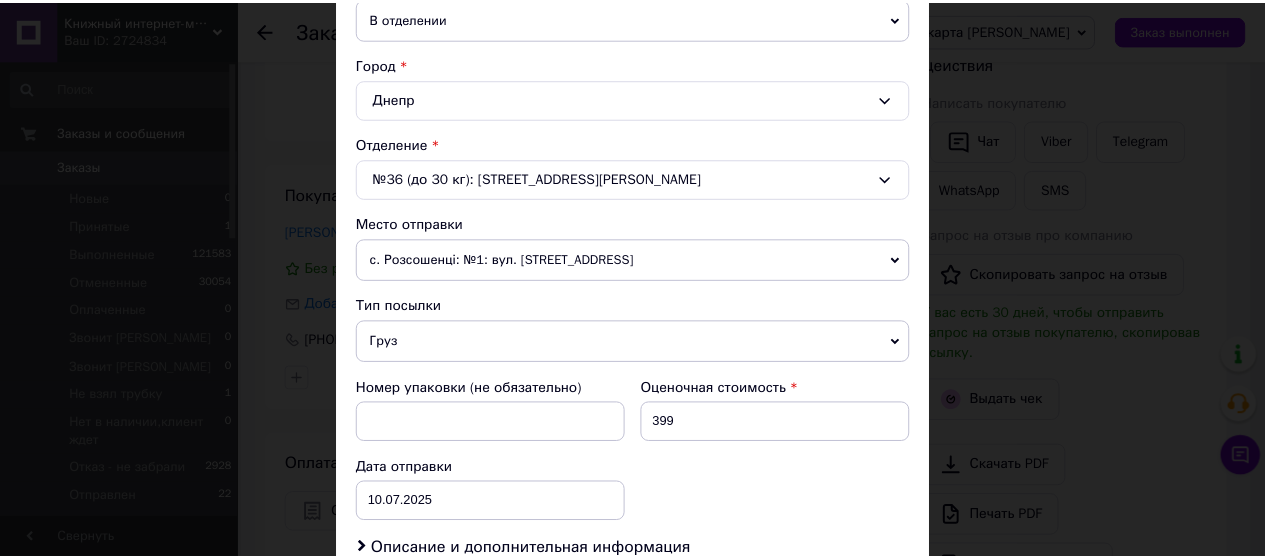 scroll, scrollTop: 796, scrollLeft: 0, axis: vertical 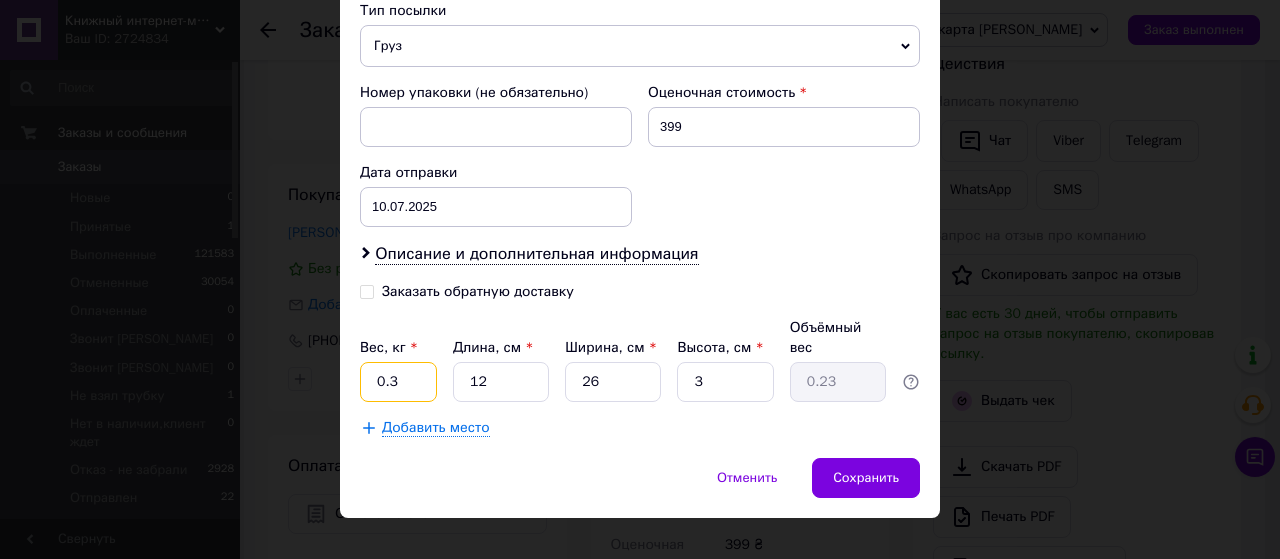 click on "0.3" at bounding box center (398, 382) 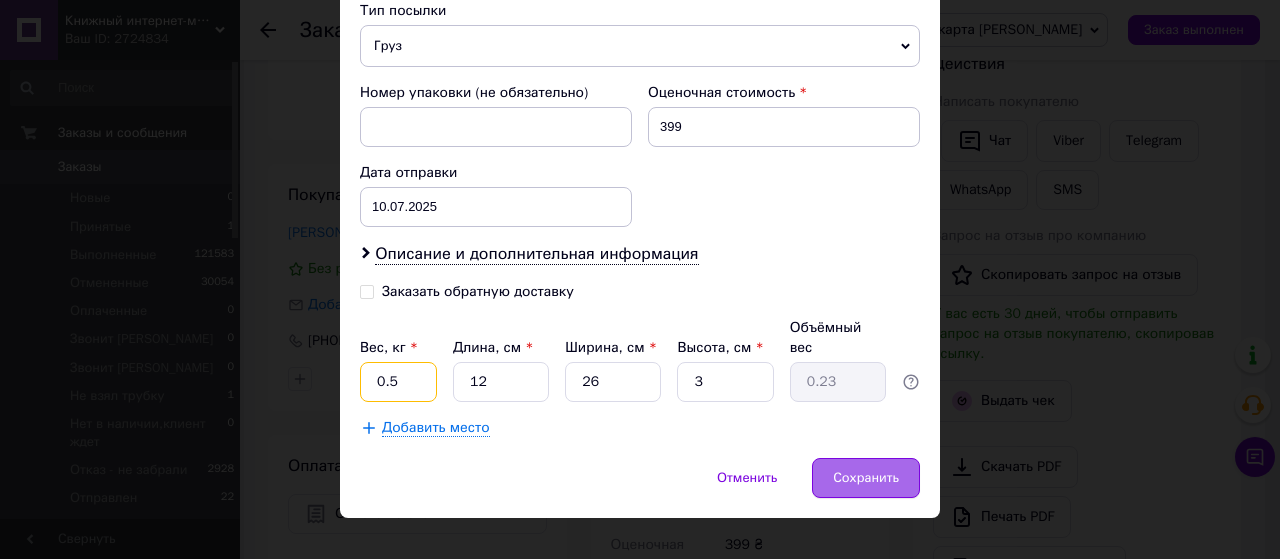 type on "0.5" 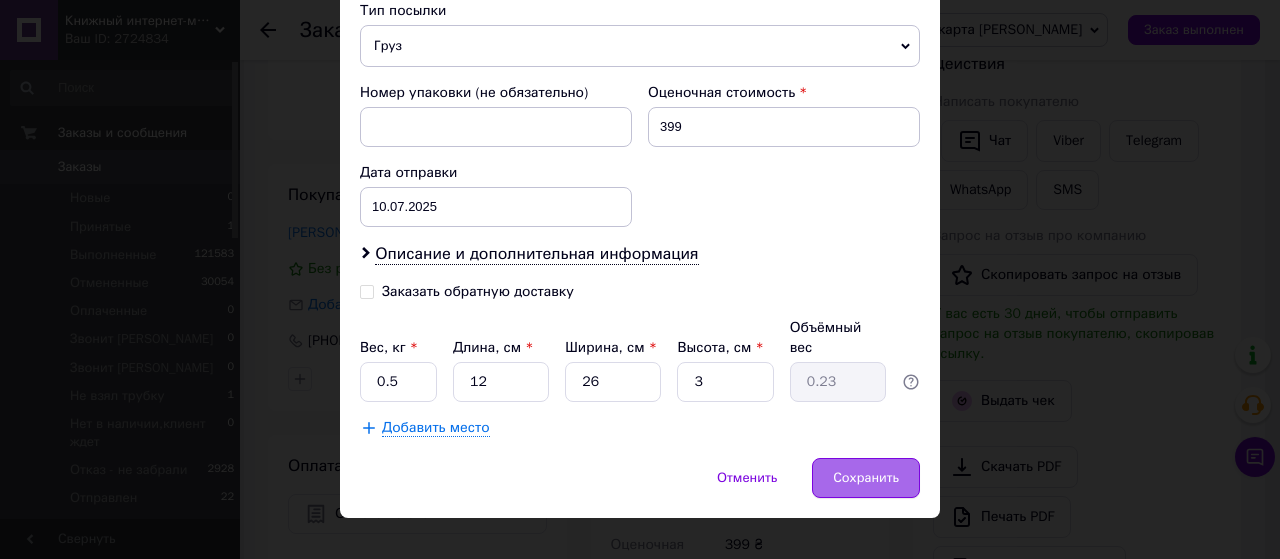 click on "Сохранить" at bounding box center (866, 478) 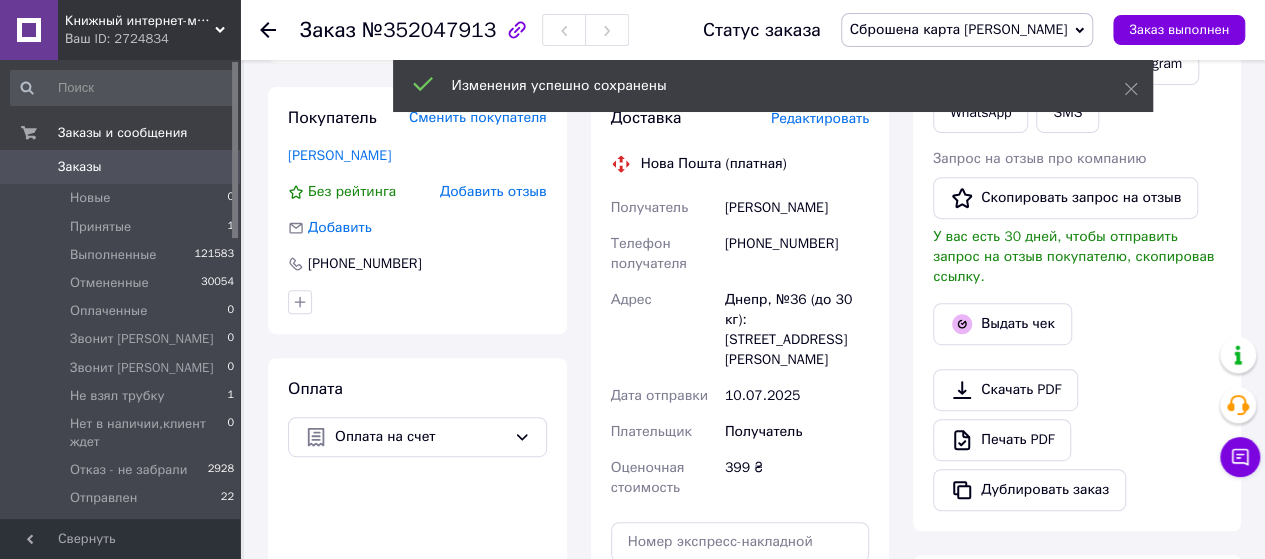 scroll, scrollTop: 563, scrollLeft: 0, axis: vertical 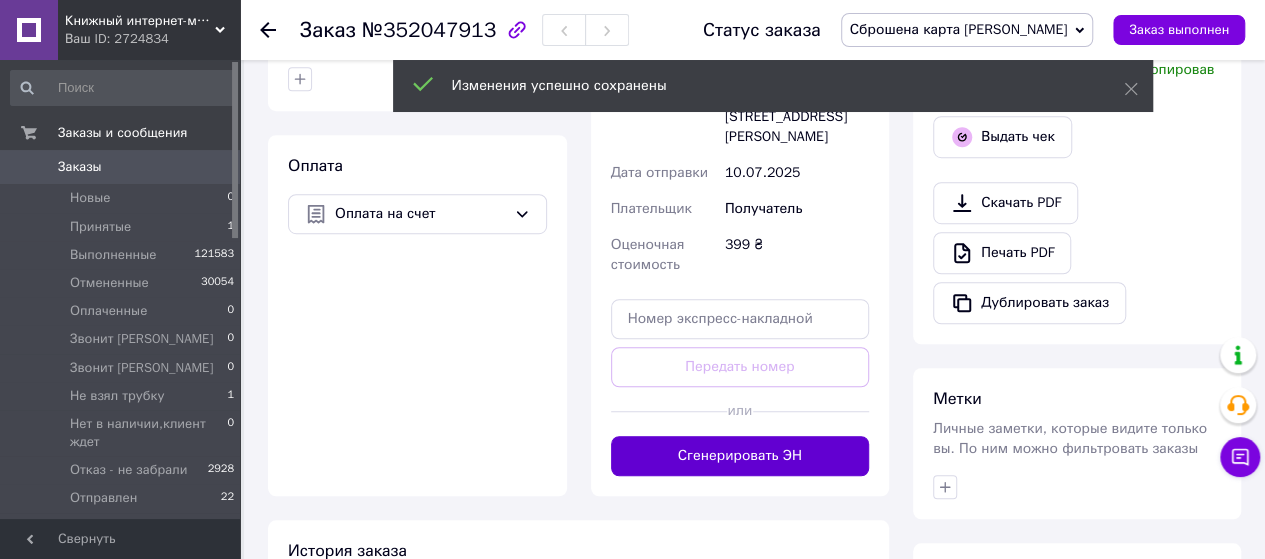 click on "Сгенерировать ЭН" at bounding box center [740, 456] 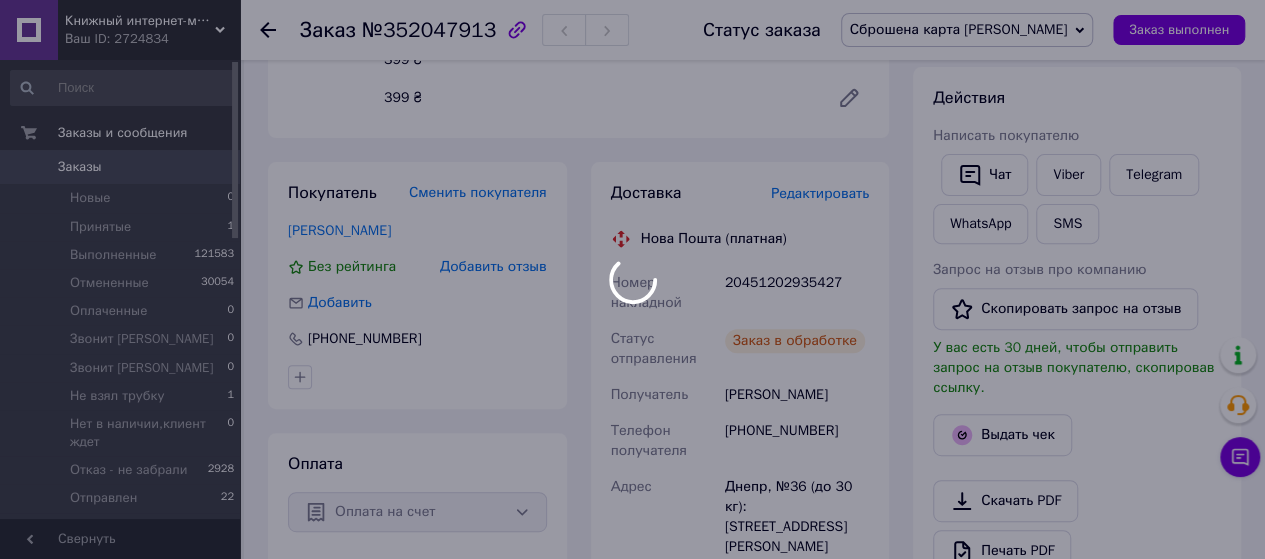 scroll, scrollTop: 263, scrollLeft: 0, axis: vertical 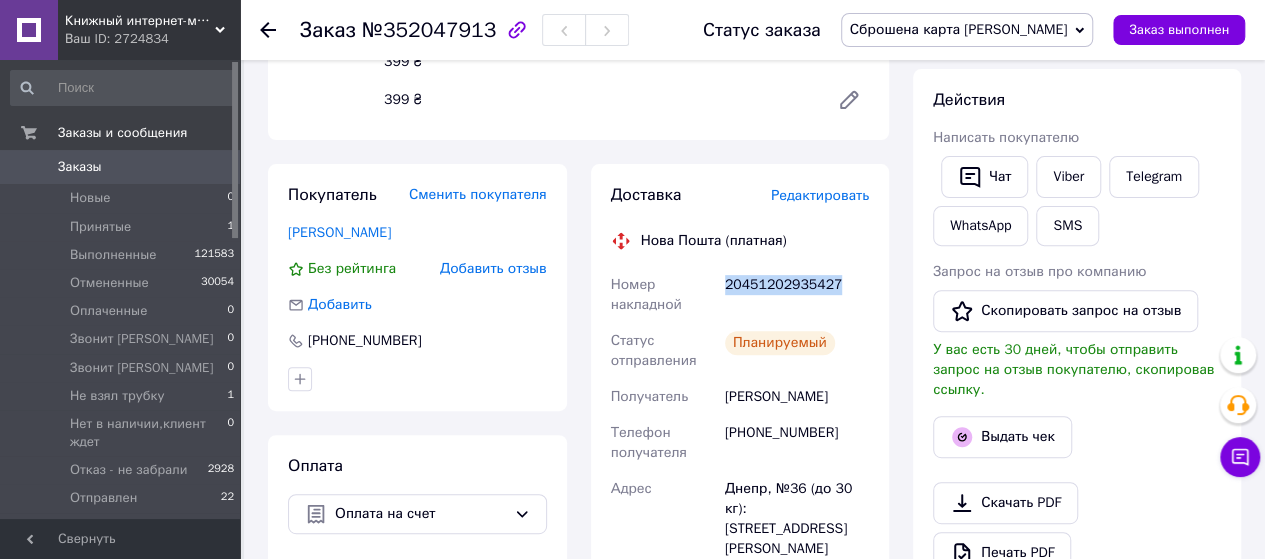 drag, startPoint x: 830, startPoint y: 282, endPoint x: 728, endPoint y: 305, distance: 104.56099 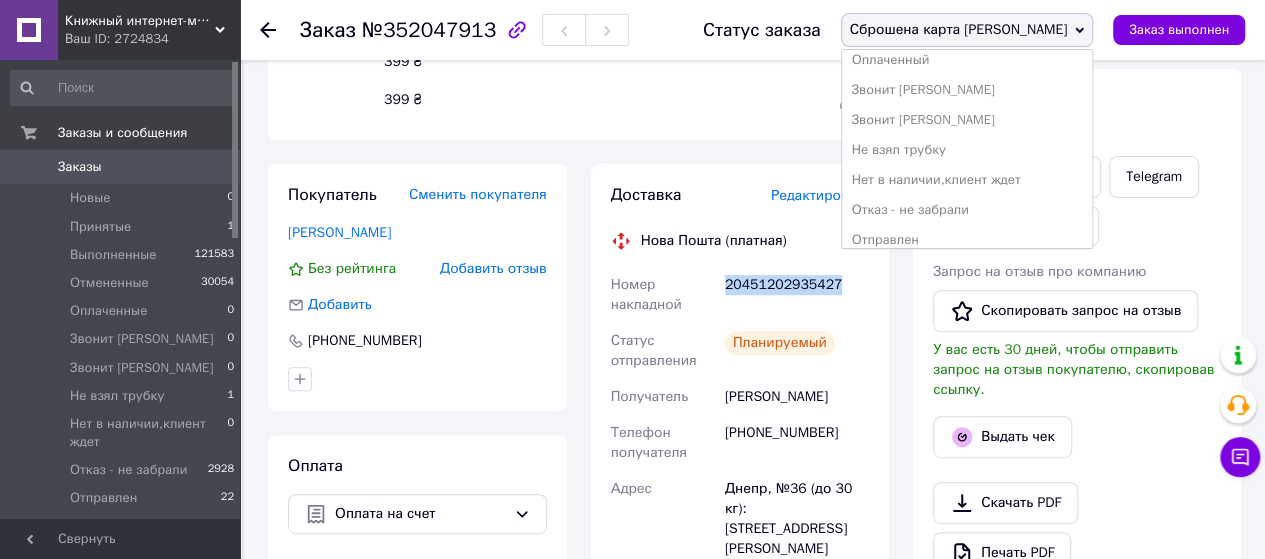 scroll, scrollTop: 200, scrollLeft: 0, axis: vertical 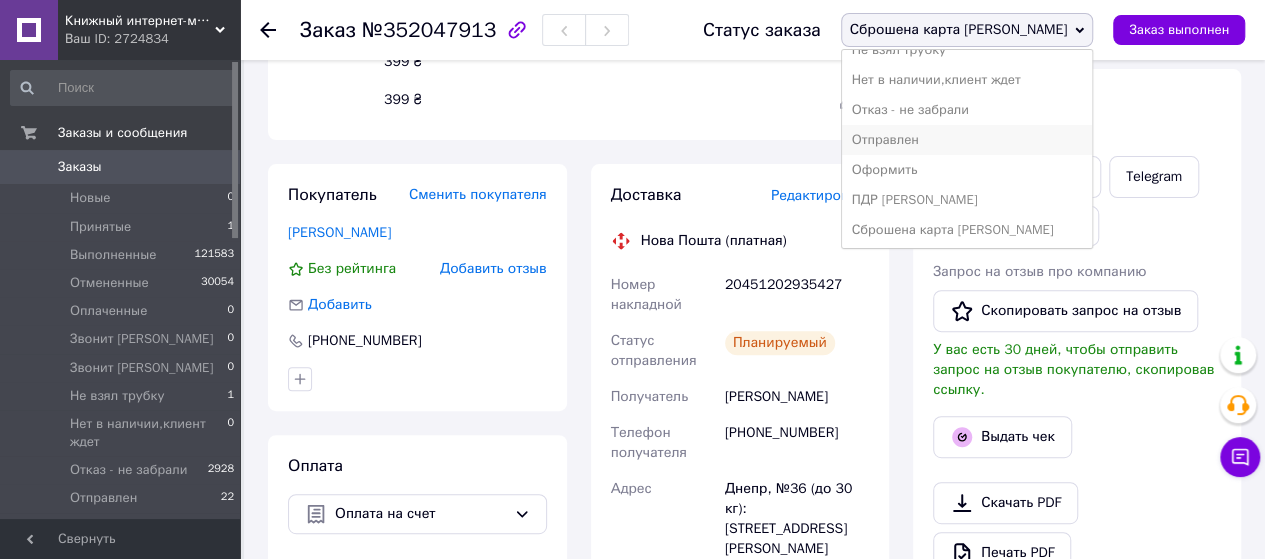 click on "Отправлен" at bounding box center [967, 140] 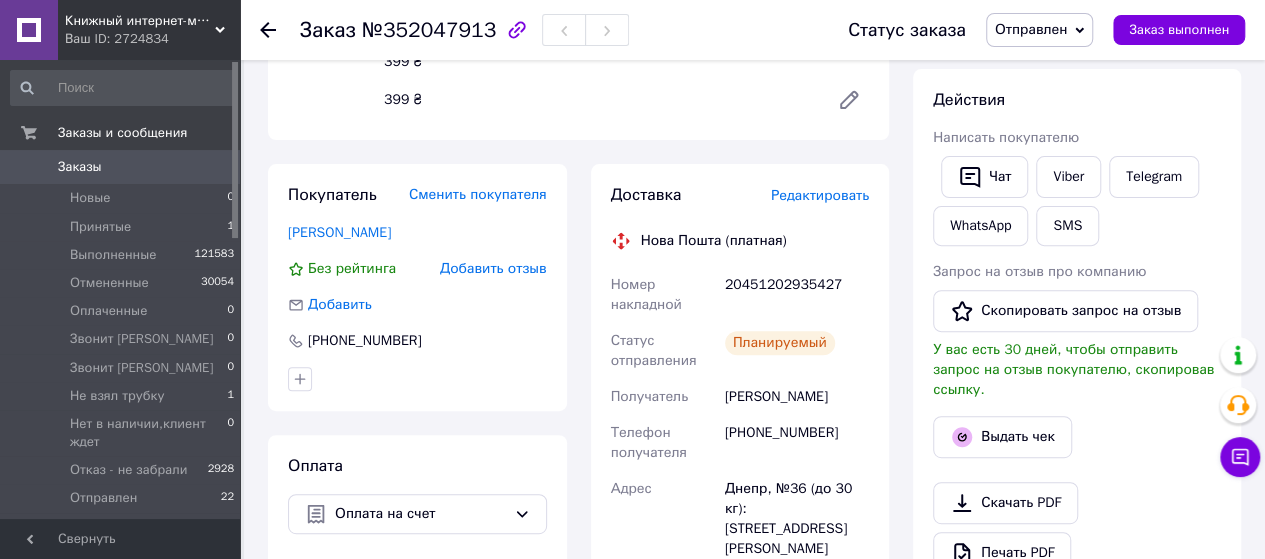 click 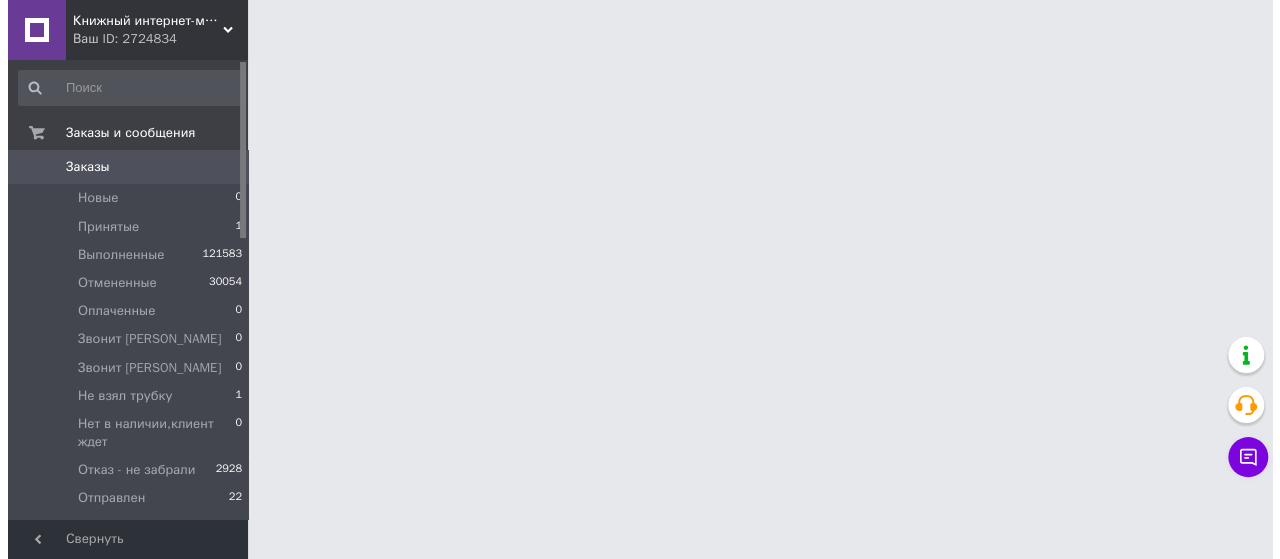 scroll, scrollTop: 0, scrollLeft: 0, axis: both 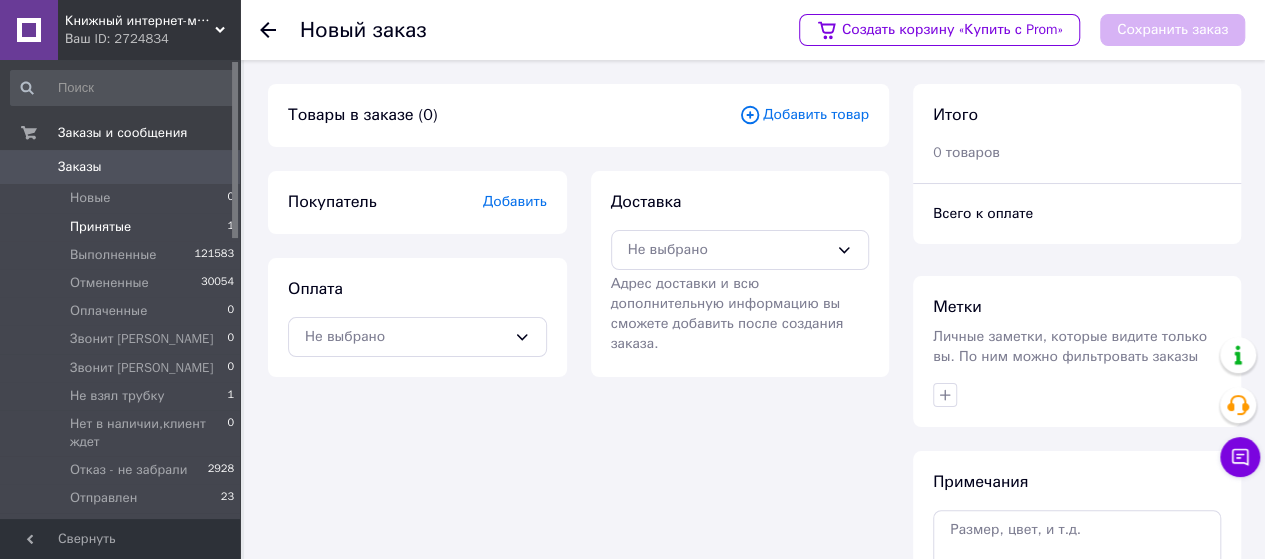click on "Принятые" at bounding box center [100, 227] 